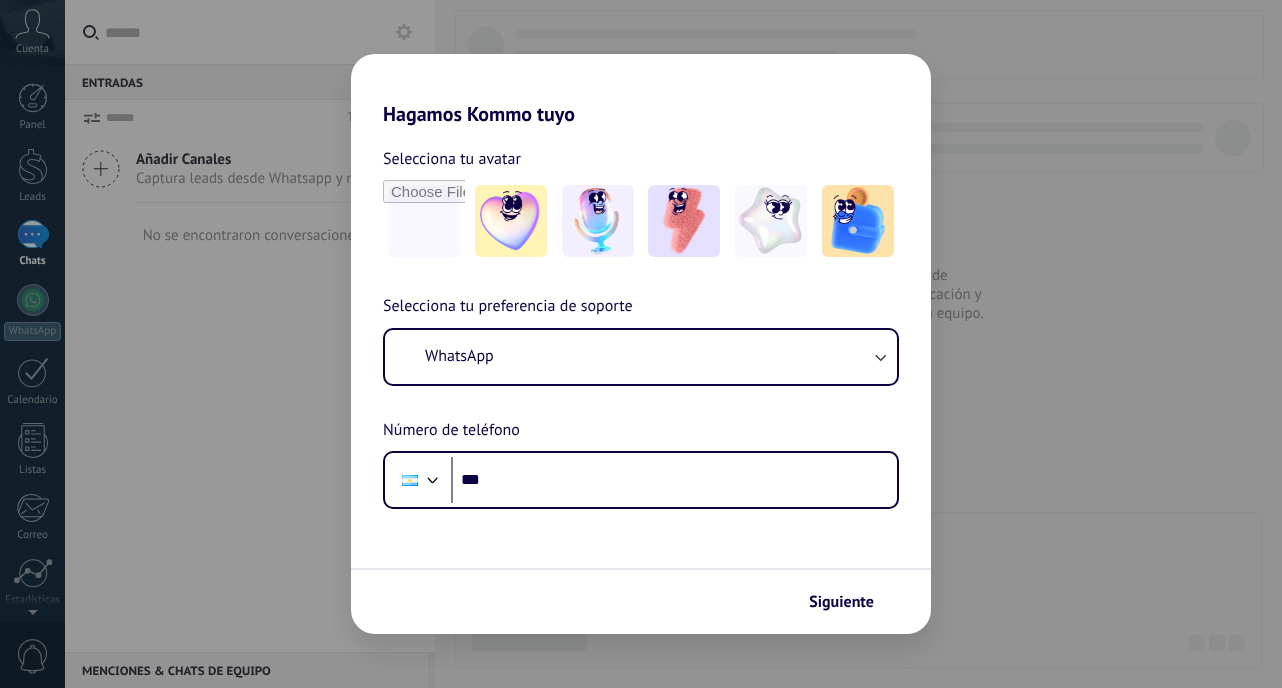 scroll, scrollTop: 0, scrollLeft: 0, axis: both 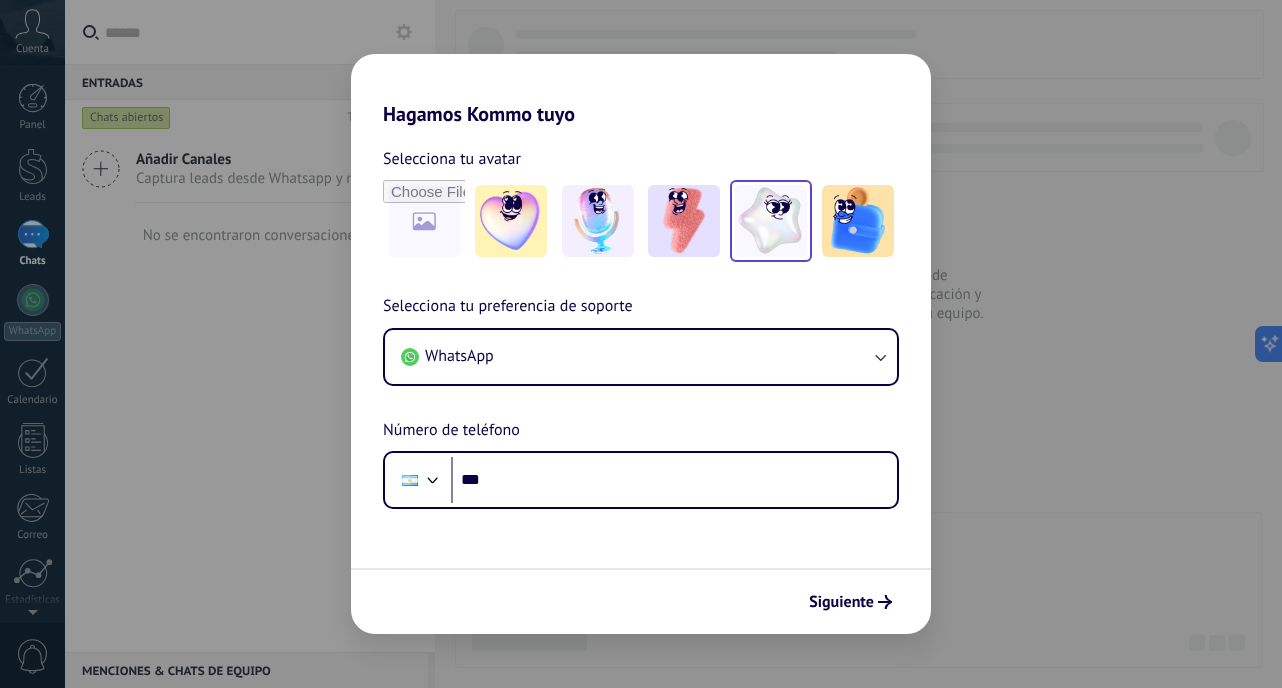 click at bounding box center (771, 221) 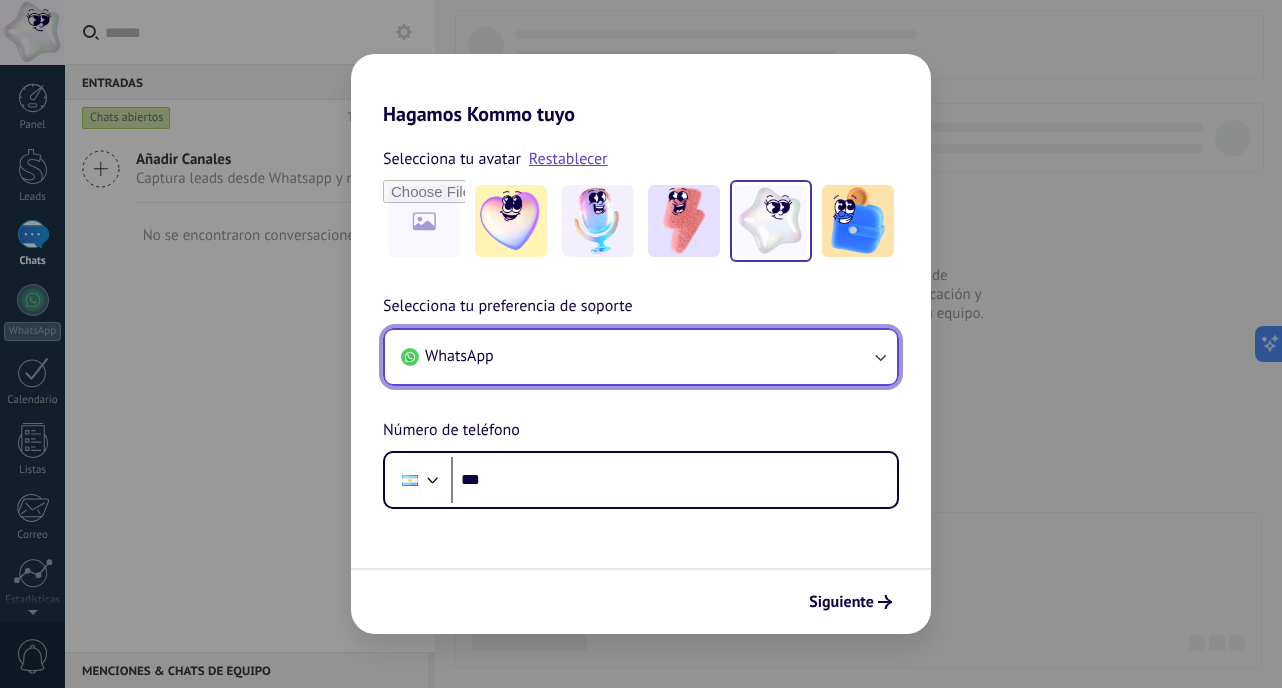 click on "WhatsApp" at bounding box center (641, 357) 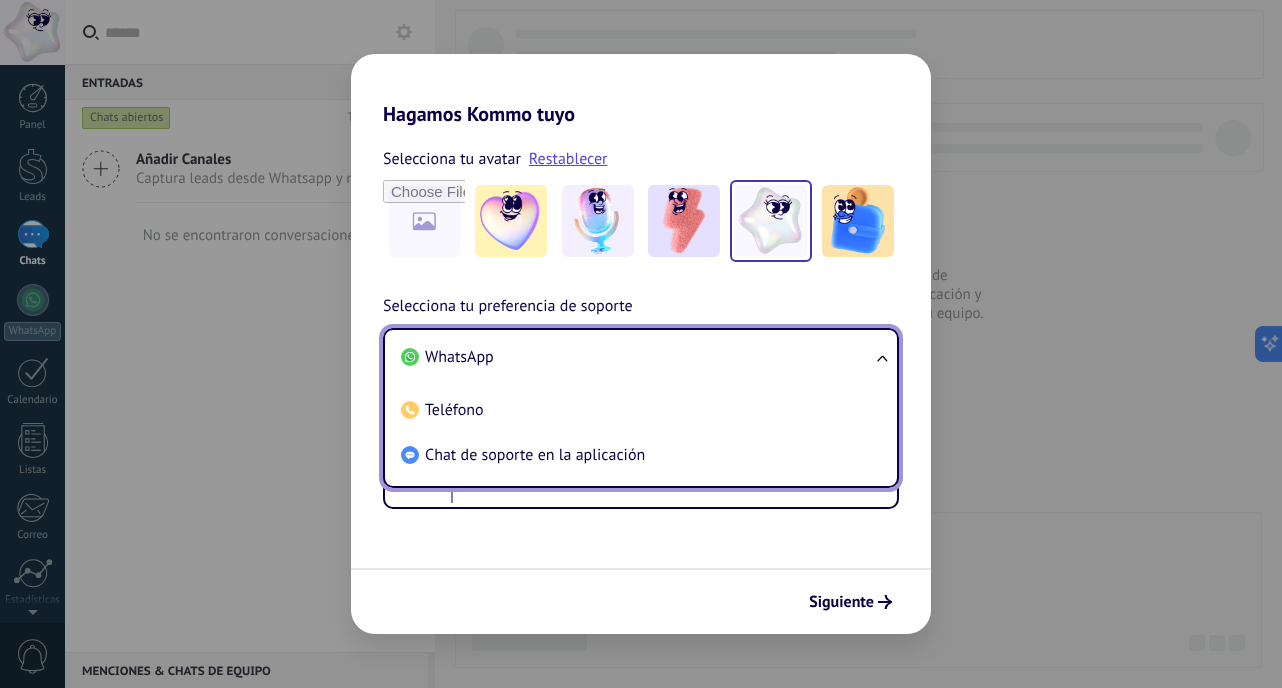 click on "WhatsApp" at bounding box center (637, 357) 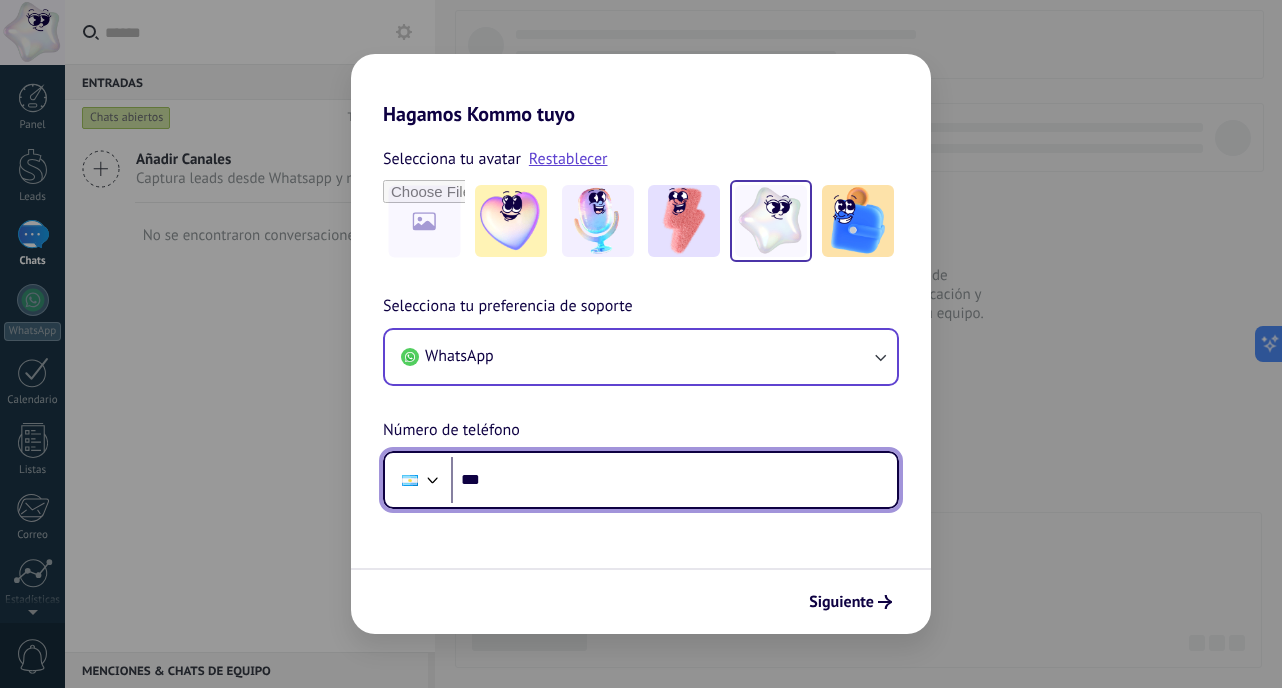 click on "***" at bounding box center [674, 480] 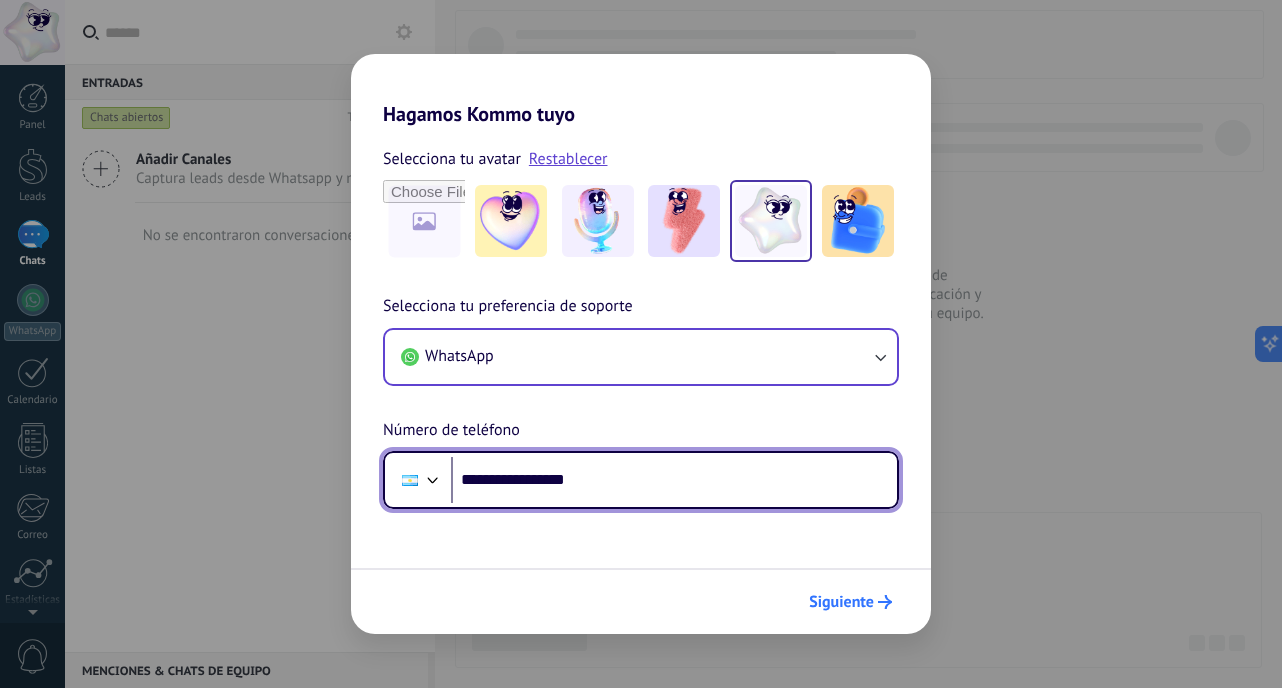 type on "**********" 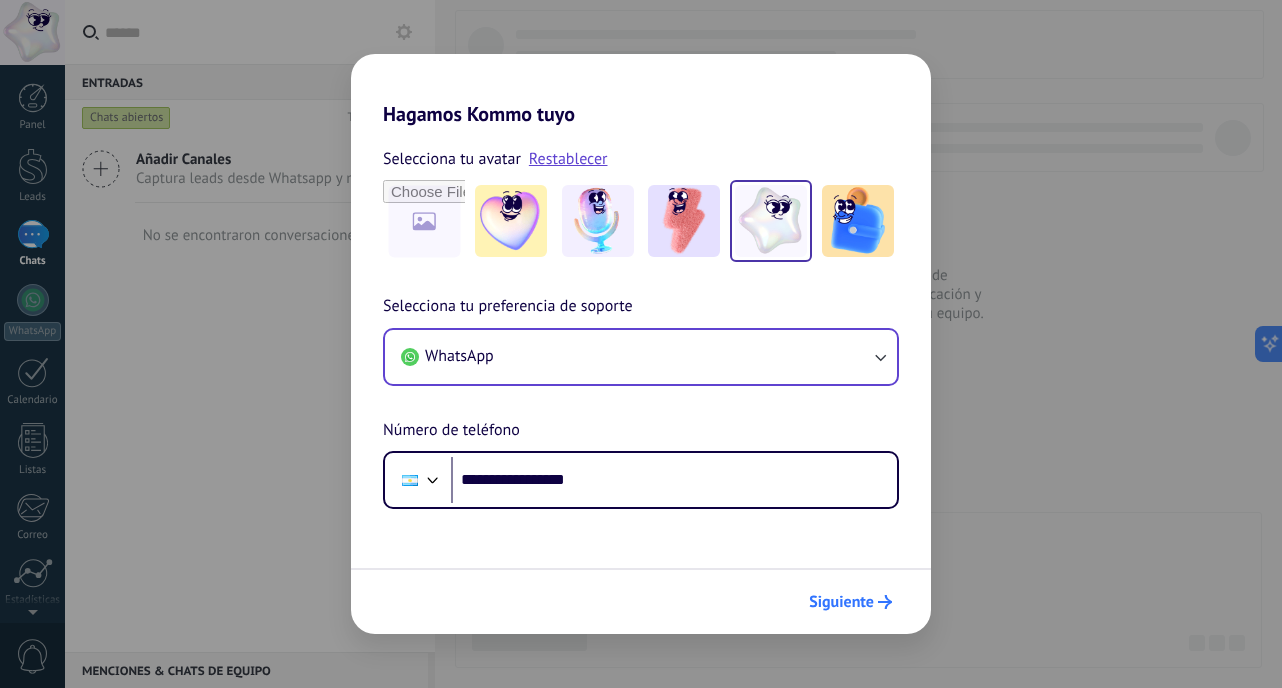 click on "Siguiente" at bounding box center [850, 602] 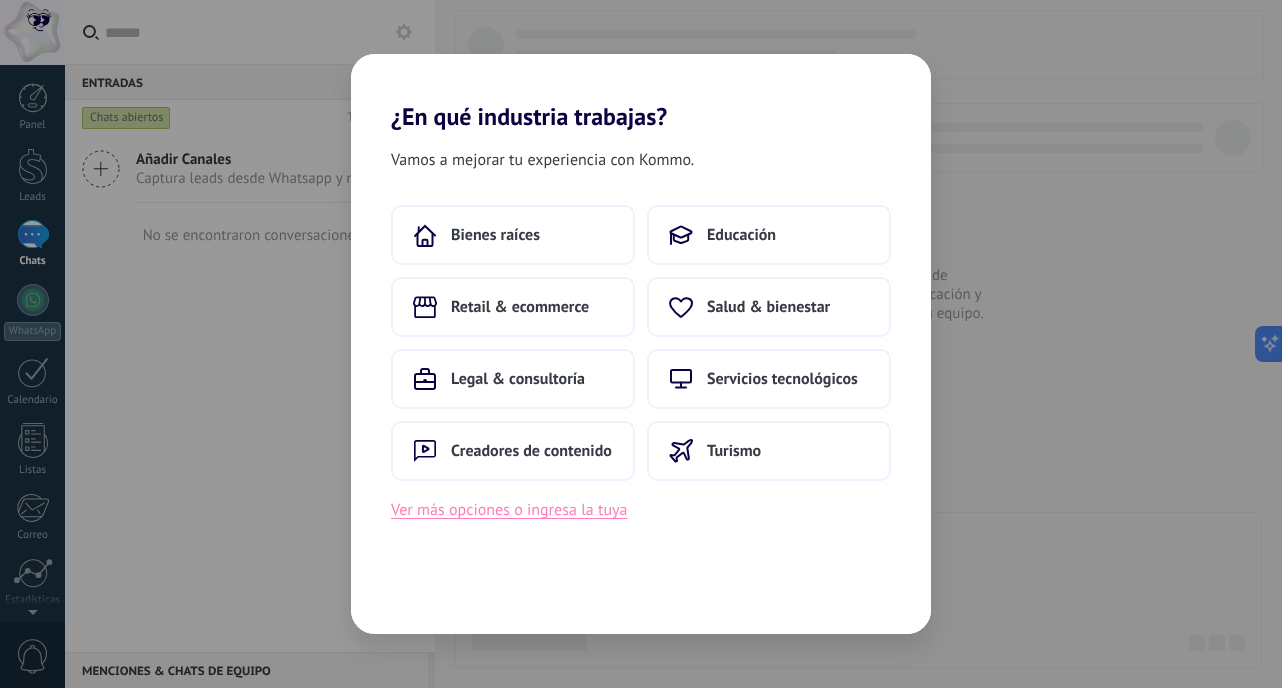 click on "Ver más opciones o ingresa la tuya" at bounding box center [509, 510] 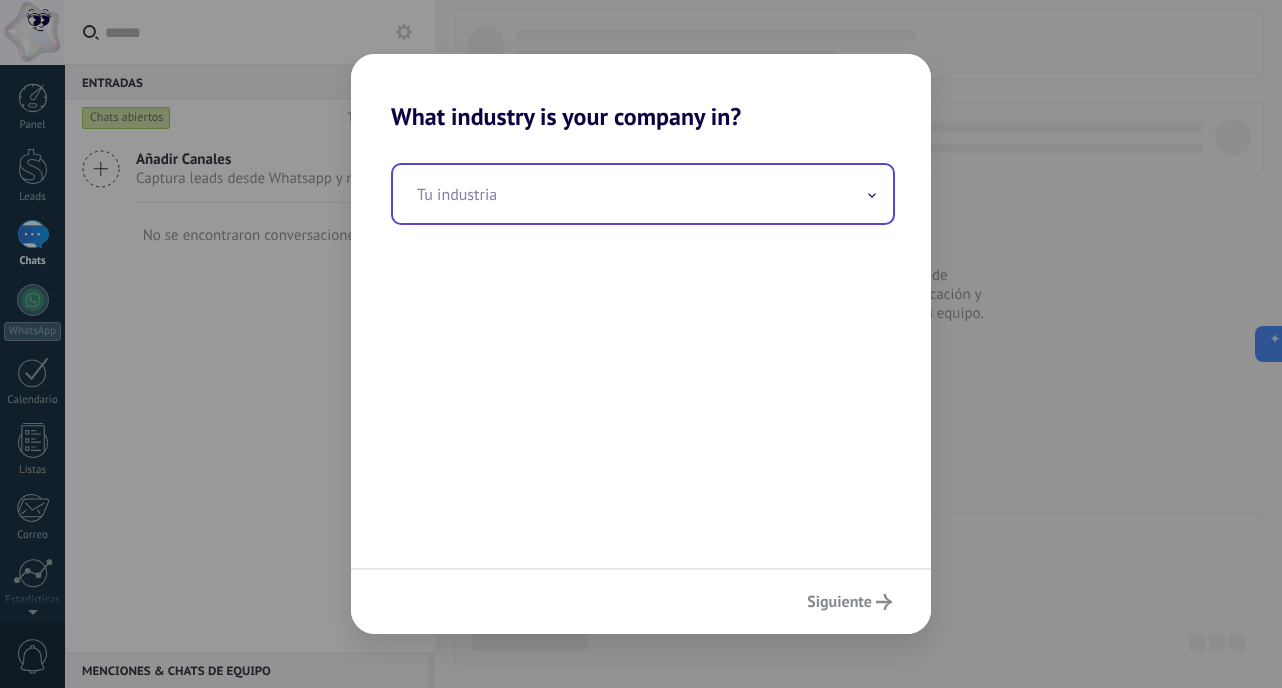 click at bounding box center [643, 194] 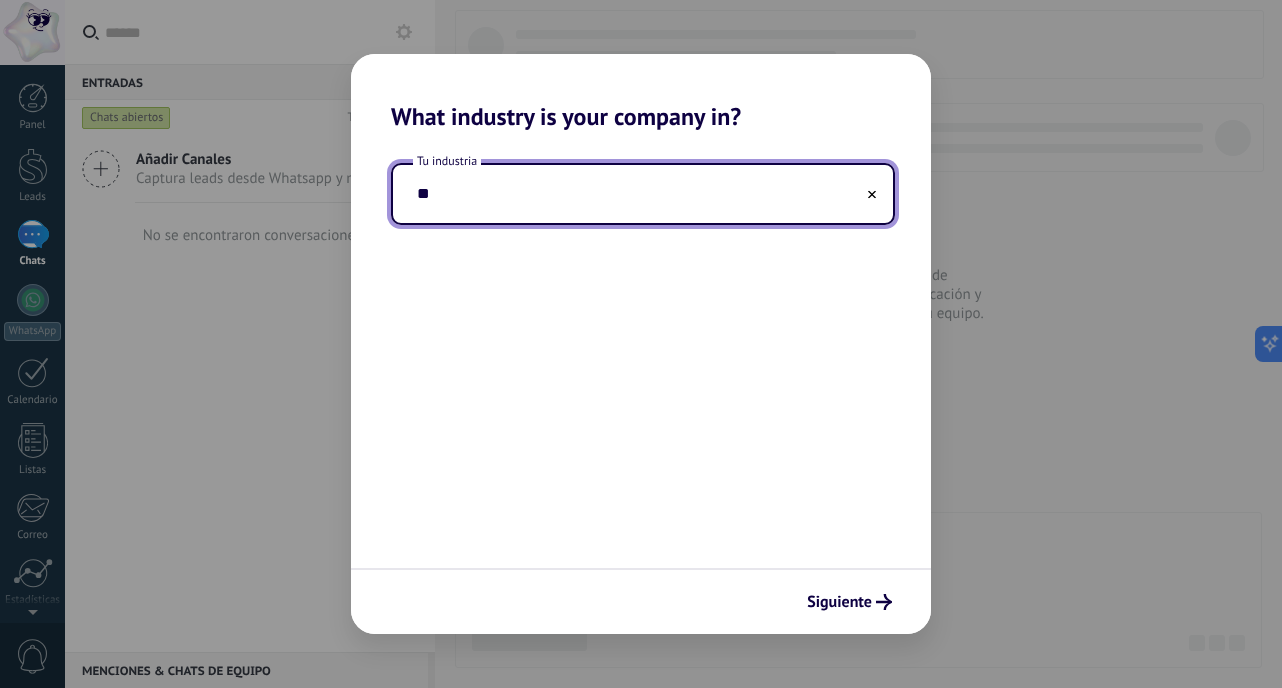 type on "*" 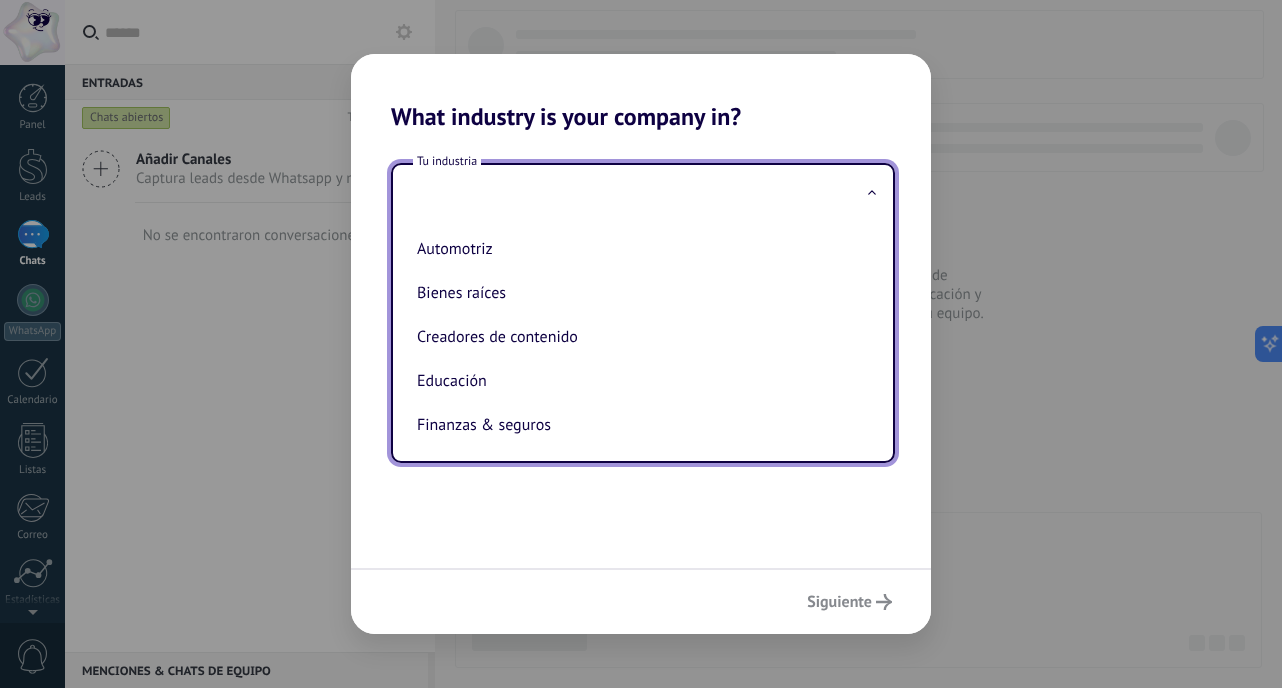 type on "*" 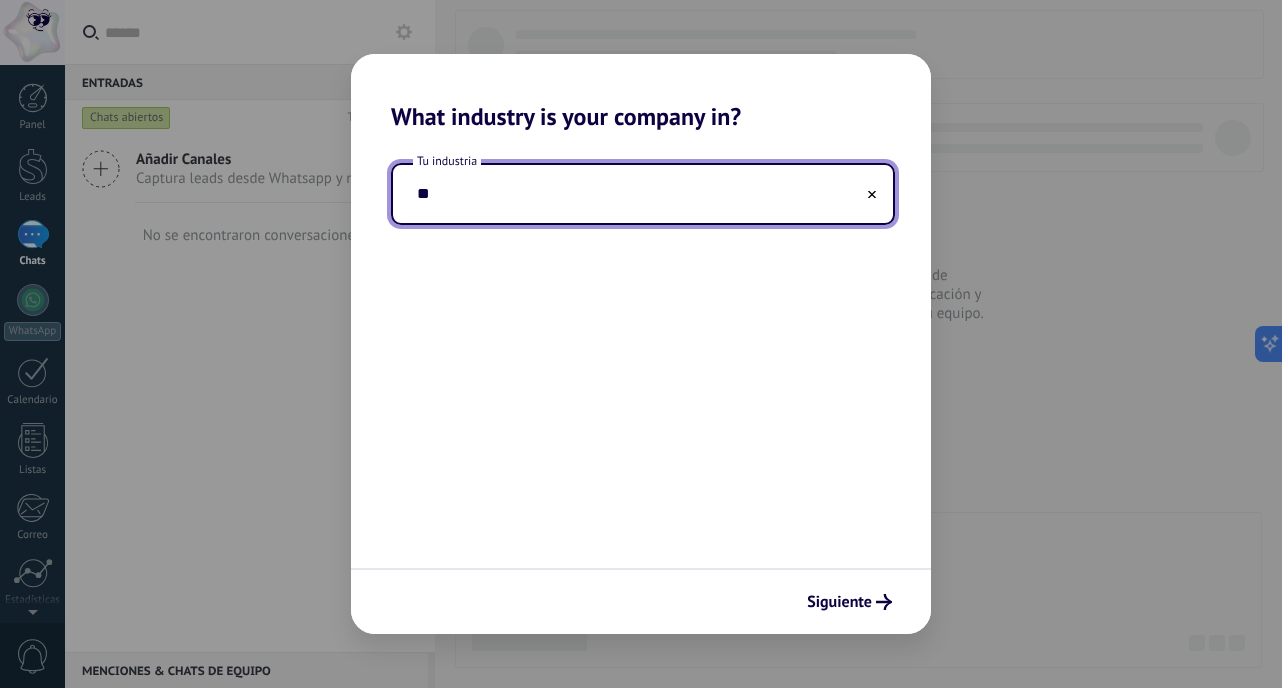 type on "*" 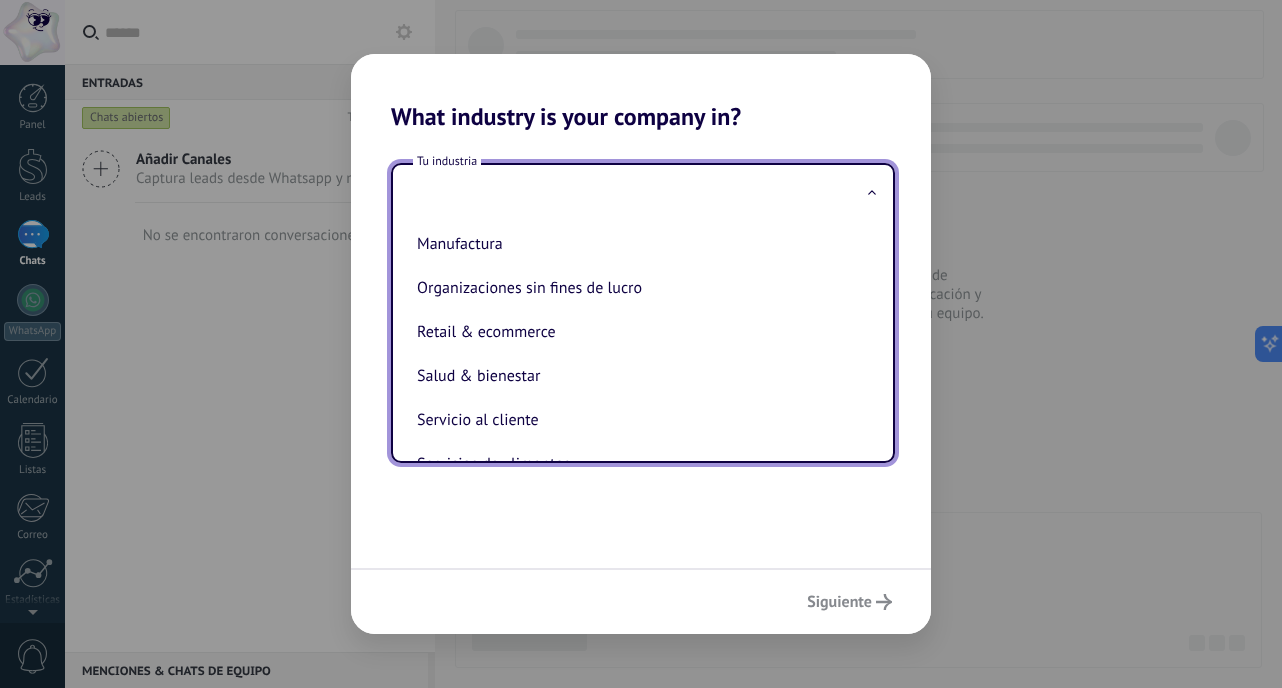 scroll, scrollTop: 316, scrollLeft: 0, axis: vertical 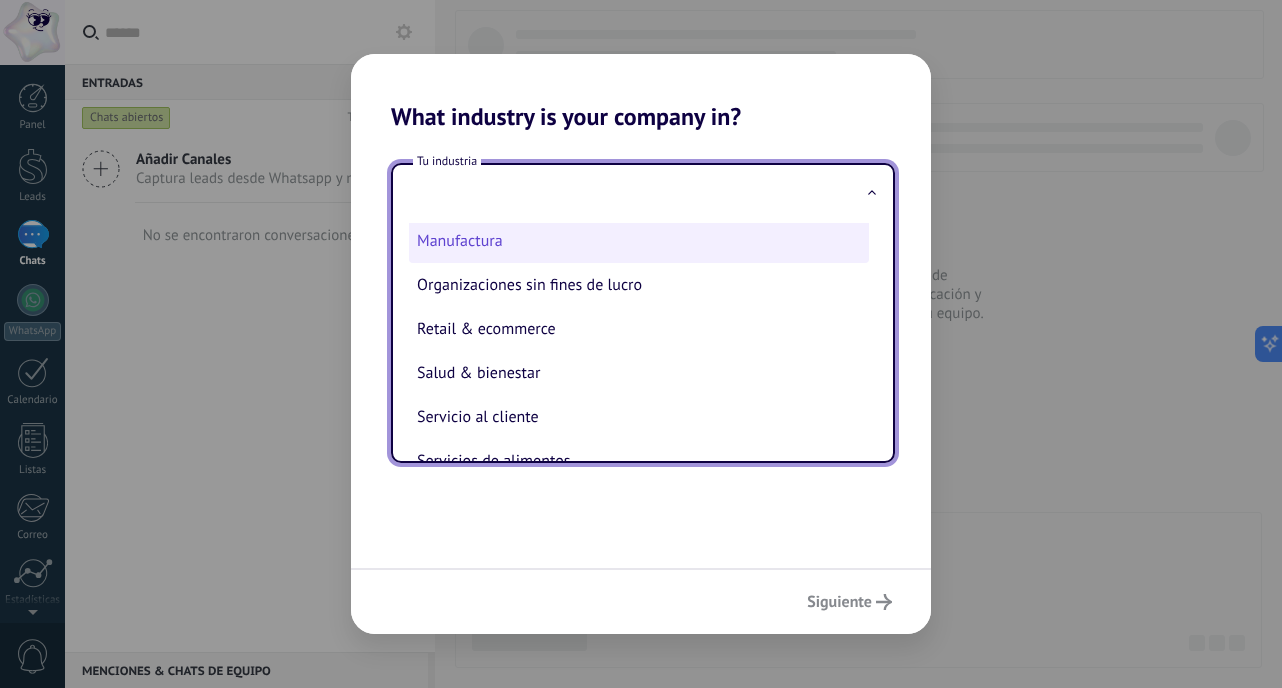 click on "Manufactura" at bounding box center [639, 241] 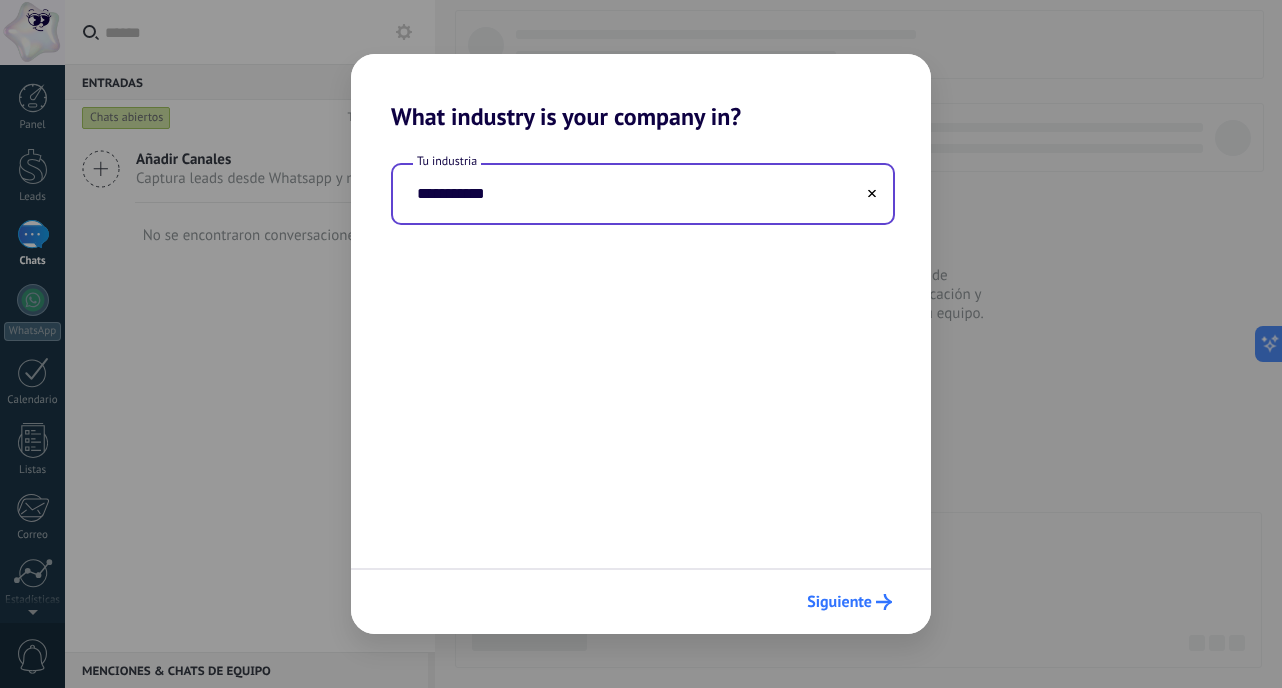 click on "Siguiente" at bounding box center (839, 602) 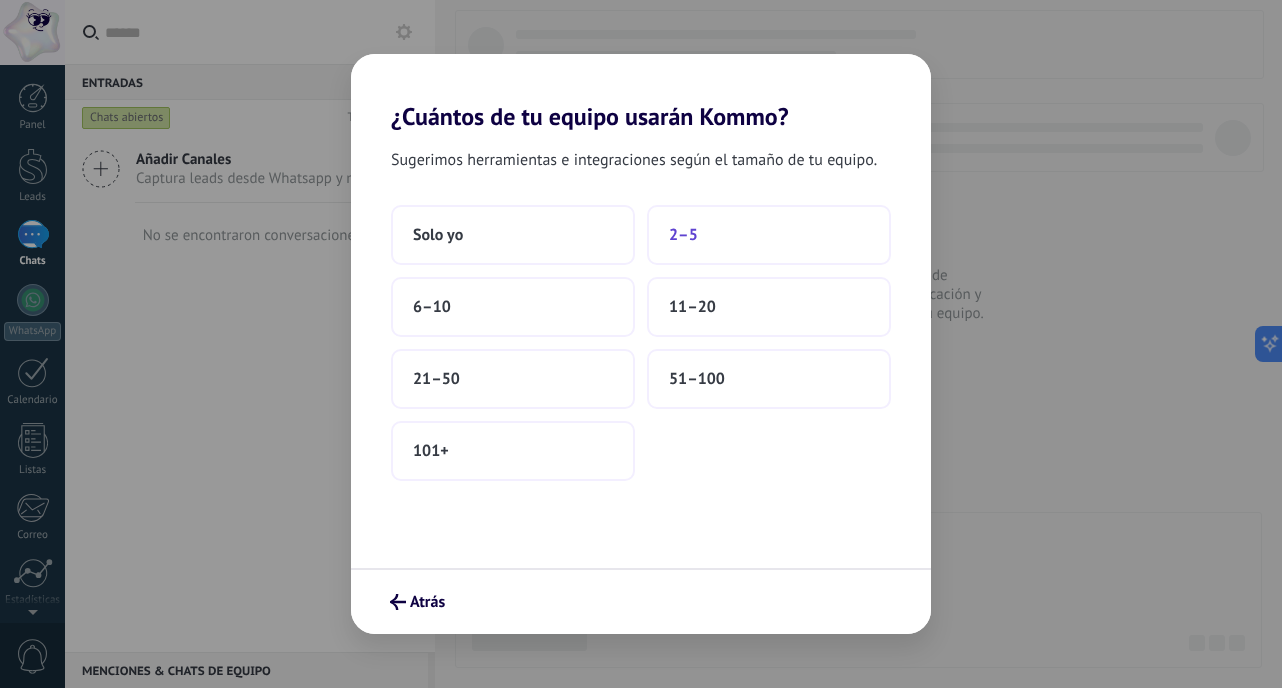 click on "2–5" at bounding box center (769, 235) 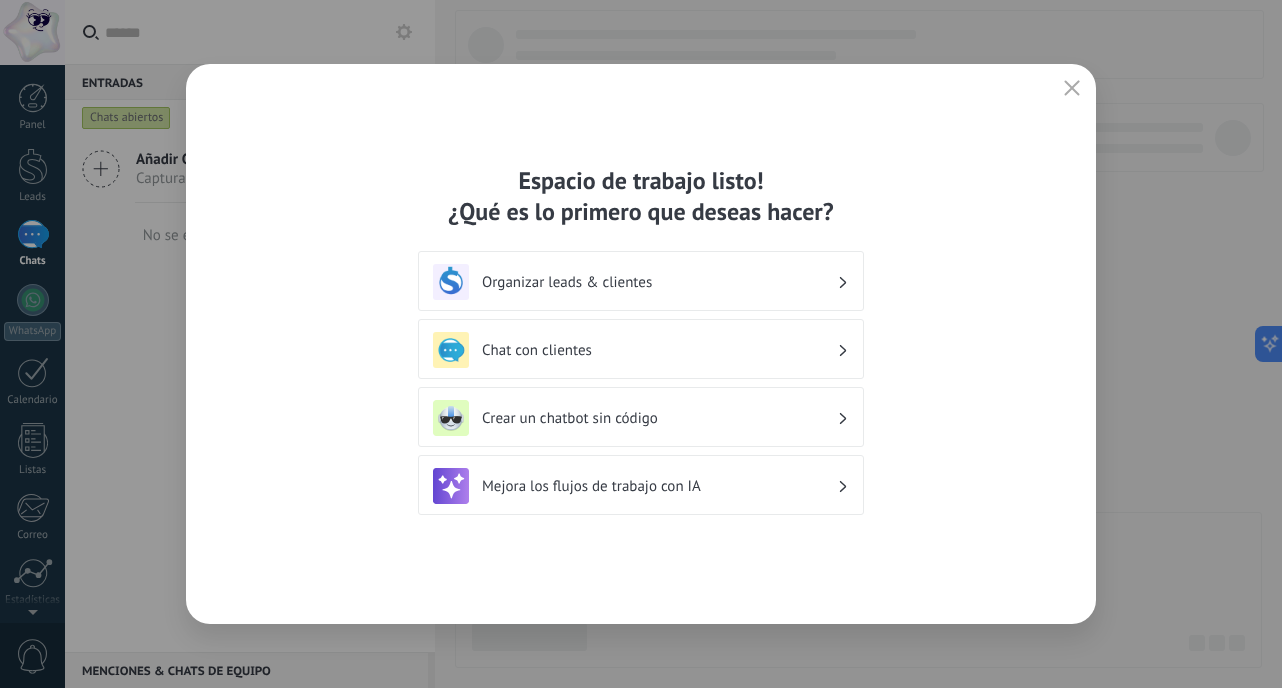 click on "Organizar leads & clientes" at bounding box center [659, 282] 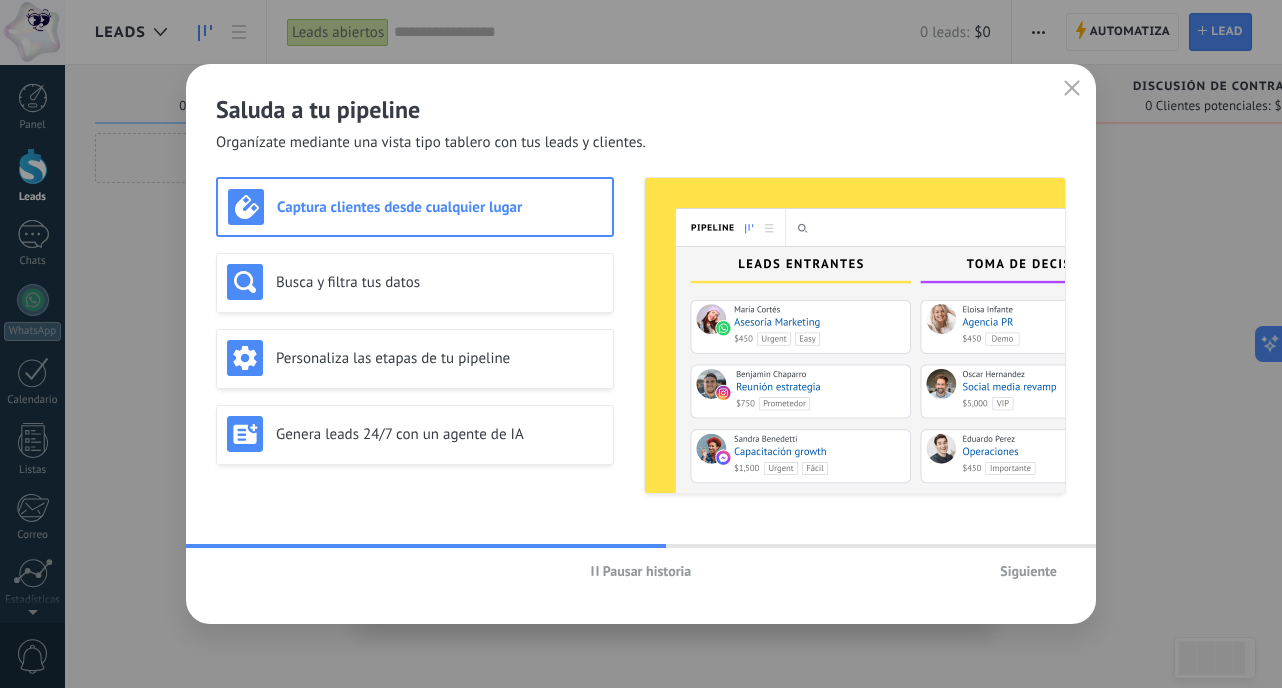 click on "Pausar historia" at bounding box center [647, 571] 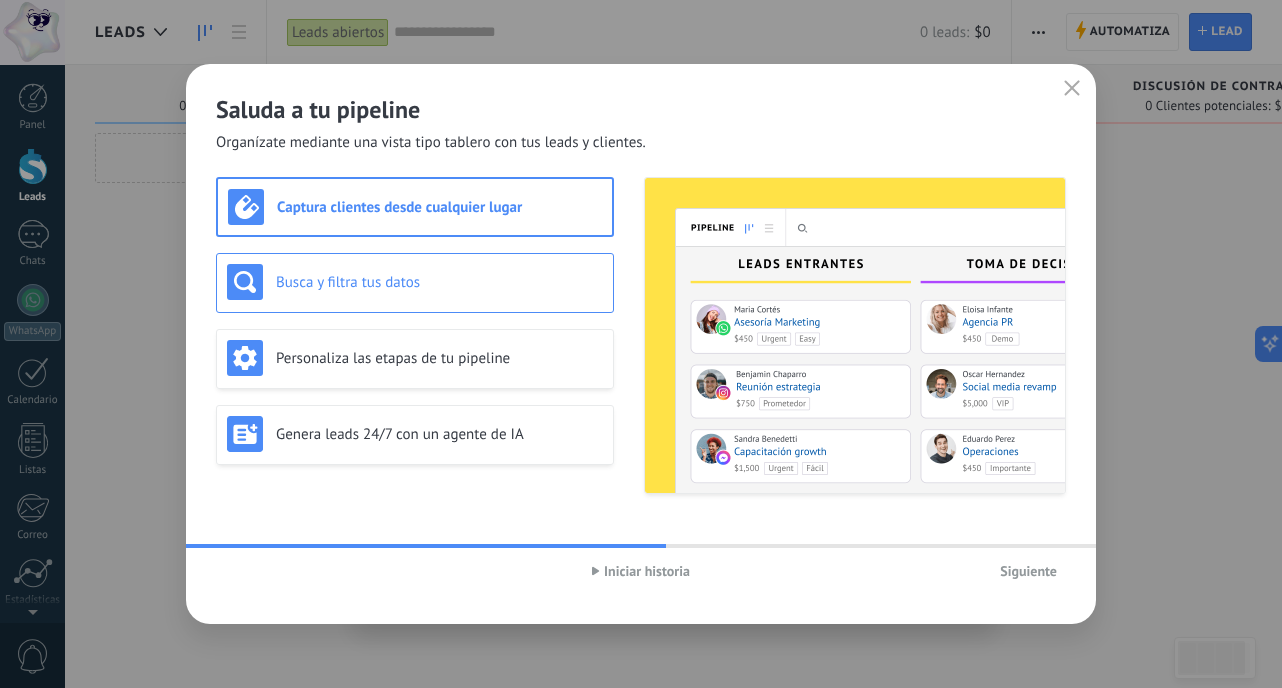click on "Busca y filtra tus datos" at bounding box center [439, 282] 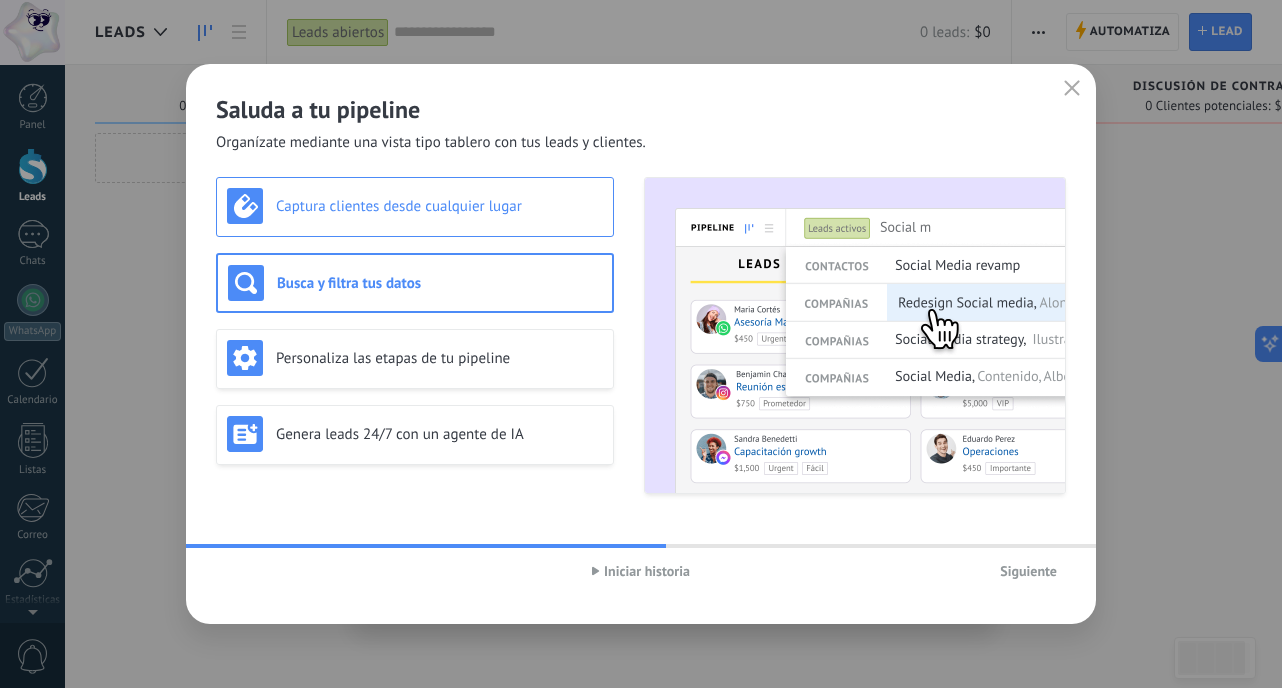 click on "Captura clientes desde cualquier lugar" at bounding box center (439, 206) 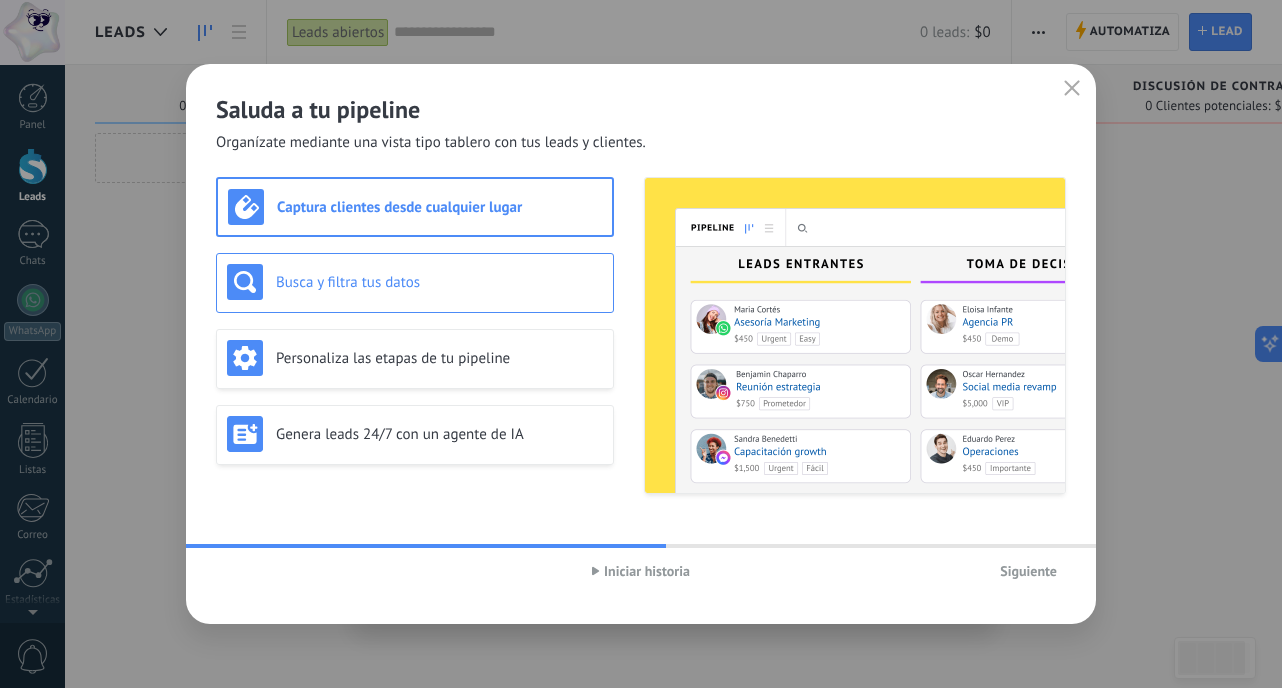 click on "Busca y filtra tus datos" at bounding box center (415, 282) 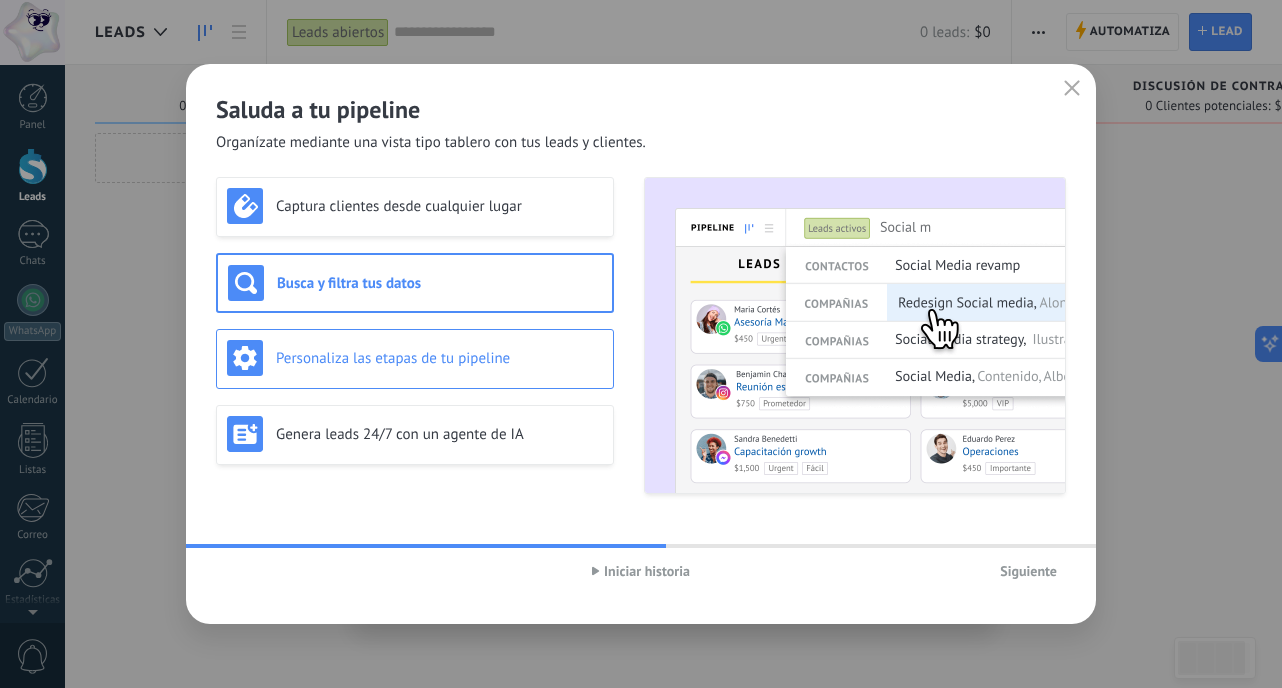 click on "Personaliza las etapas de tu pipeline" at bounding box center (415, 358) 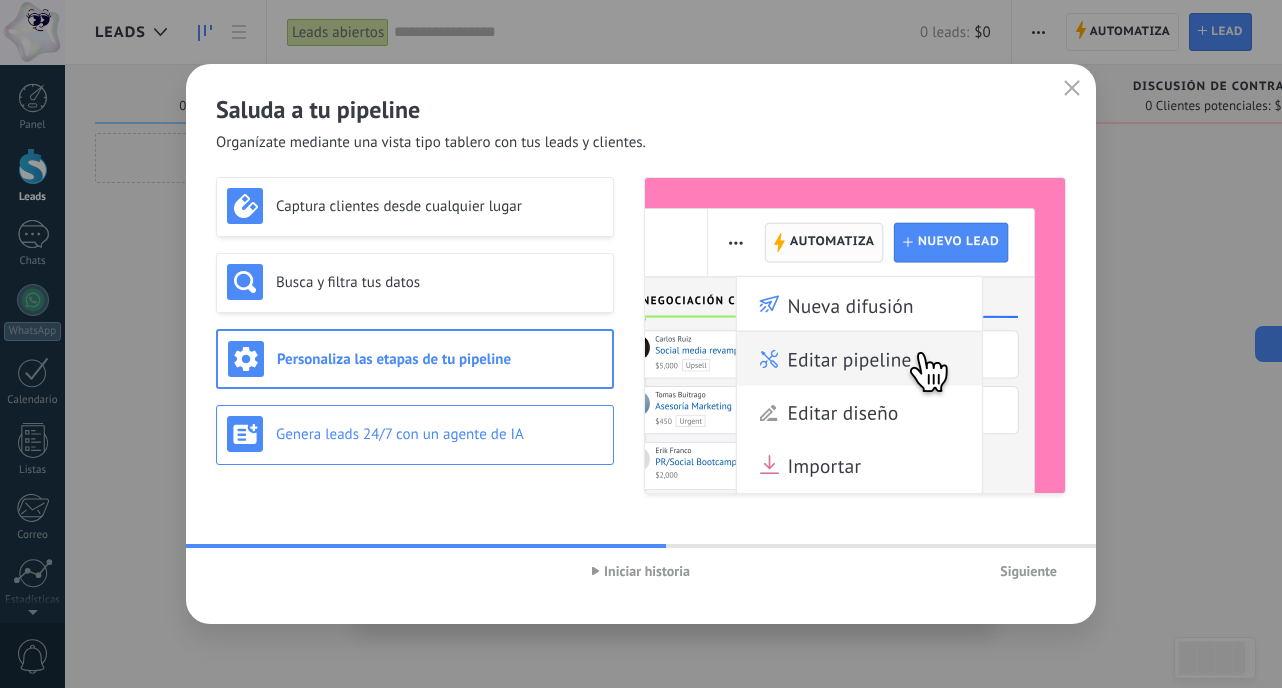 click on "Genera leads 24/7 con un agente de IA" at bounding box center (439, 434) 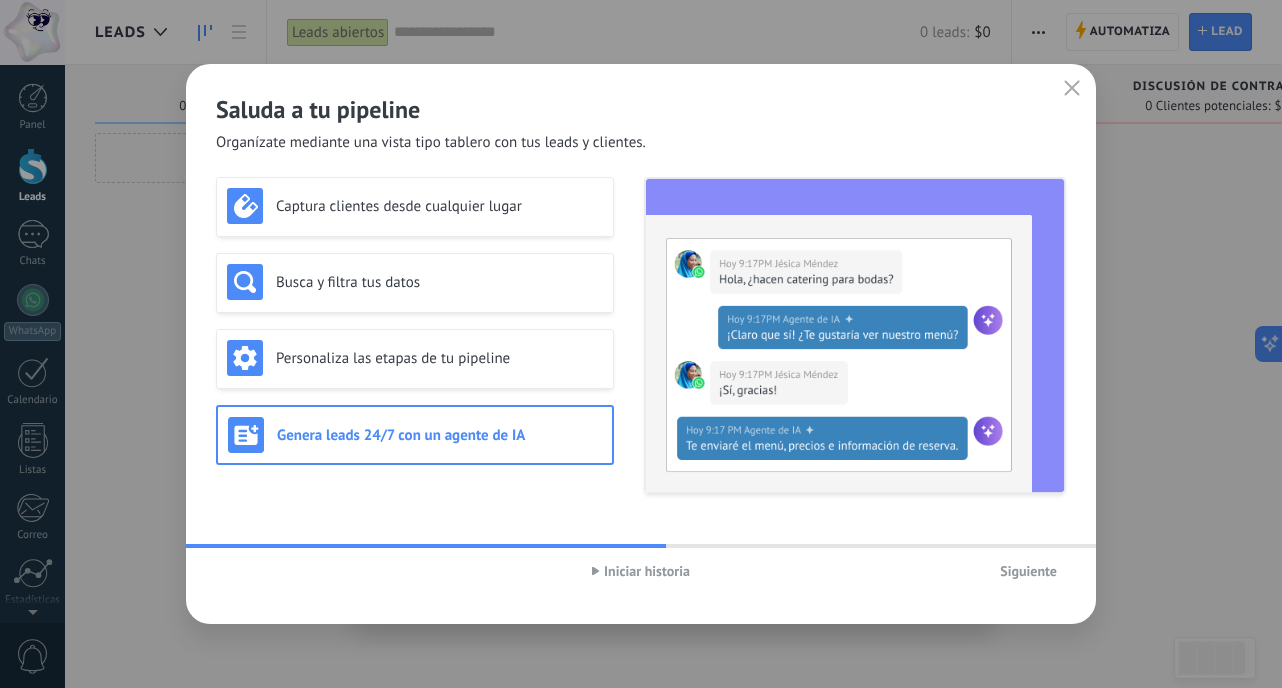 click on "Siguiente" at bounding box center [1028, 571] 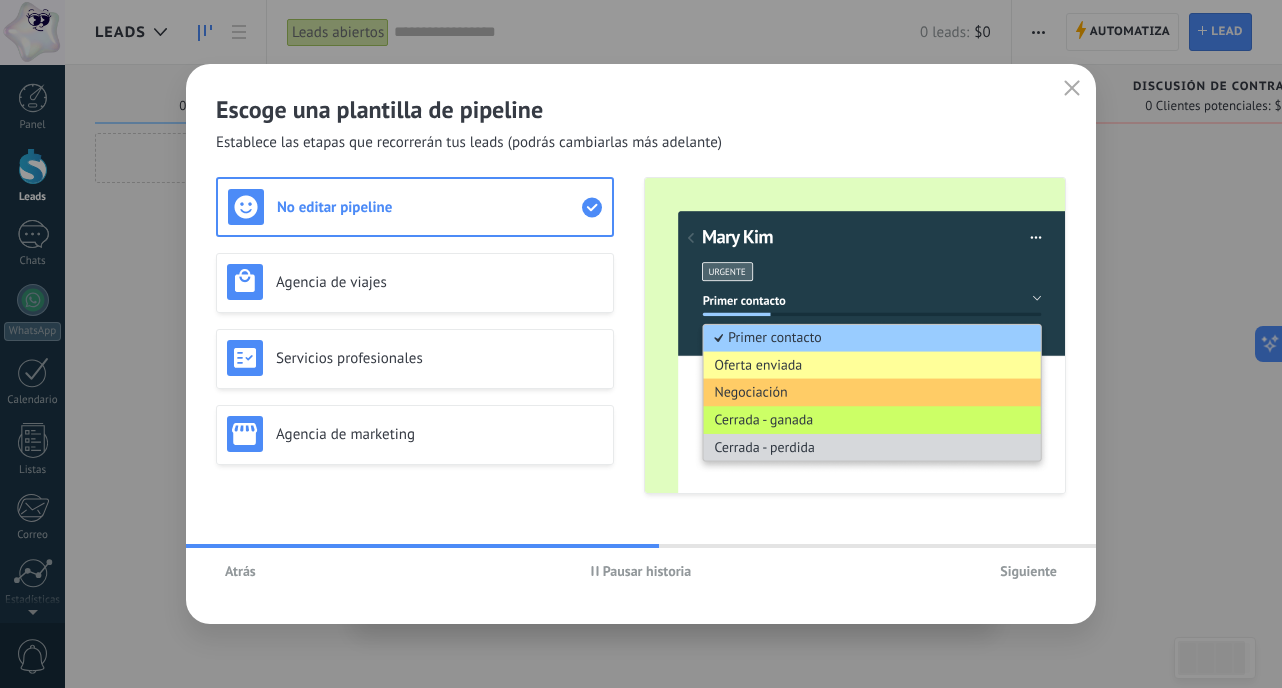 click on "Pausar historia" at bounding box center [641, 571] 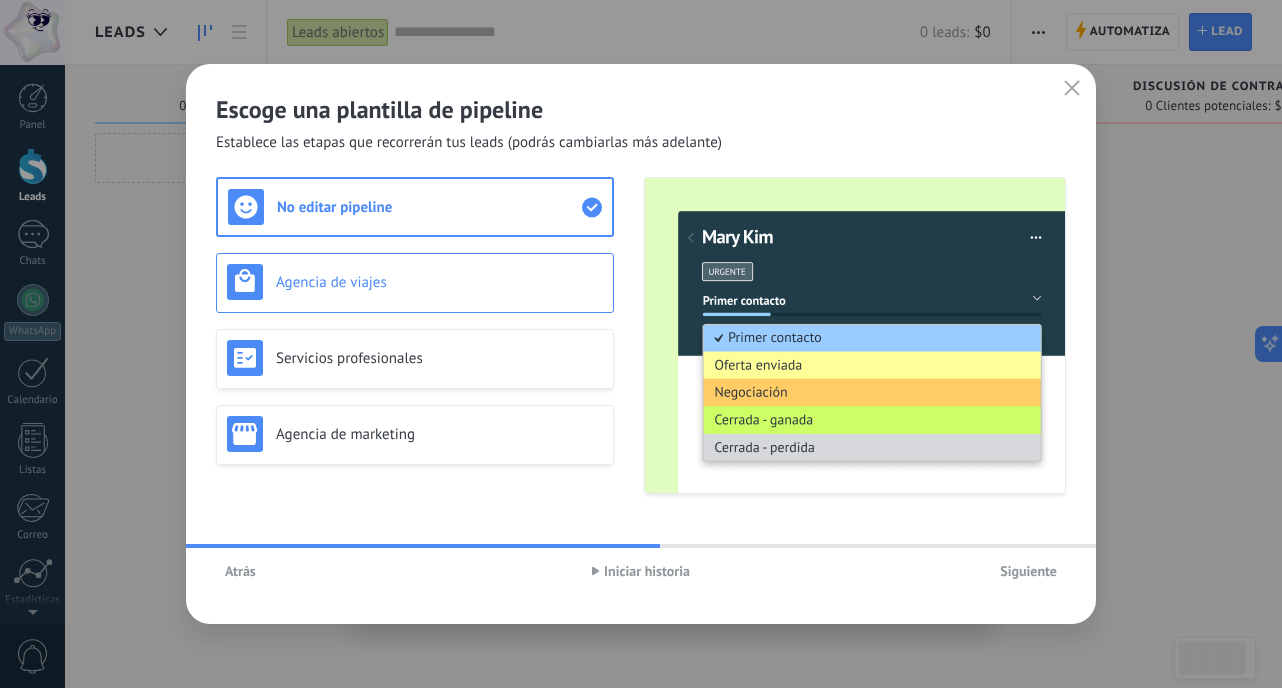 click on "Agencia de viajes" at bounding box center [439, 282] 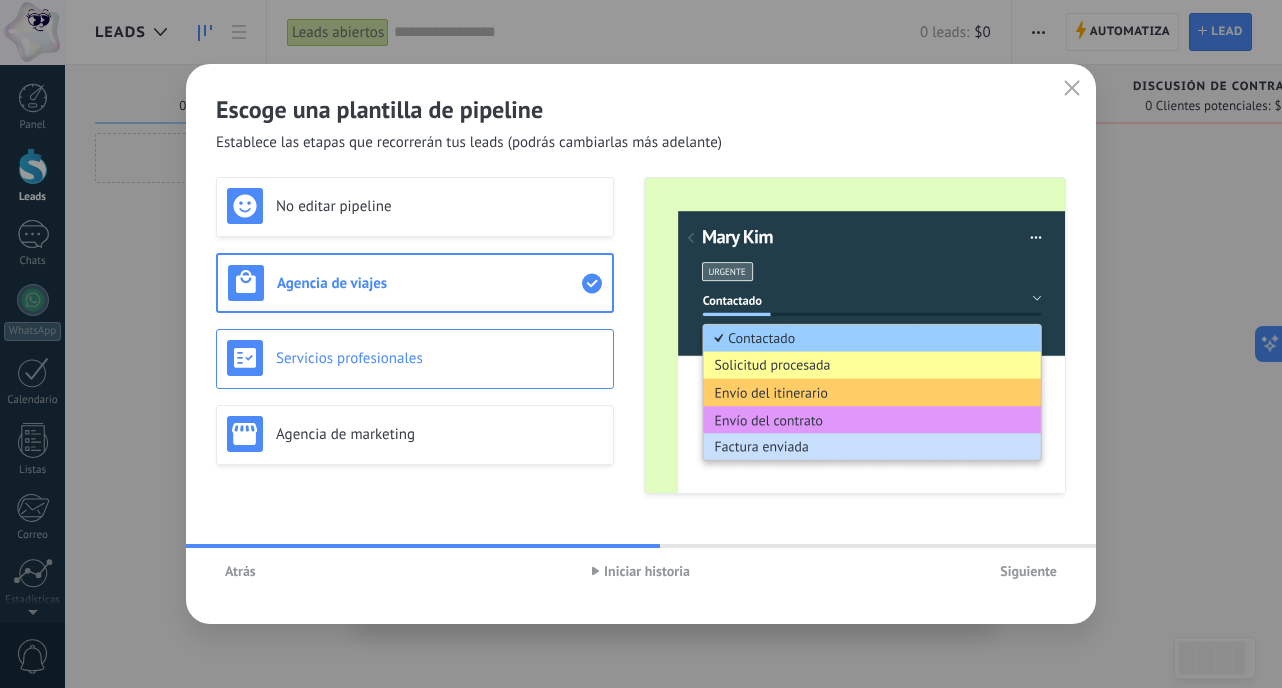click on "Servicios profesionales" at bounding box center [439, 358] 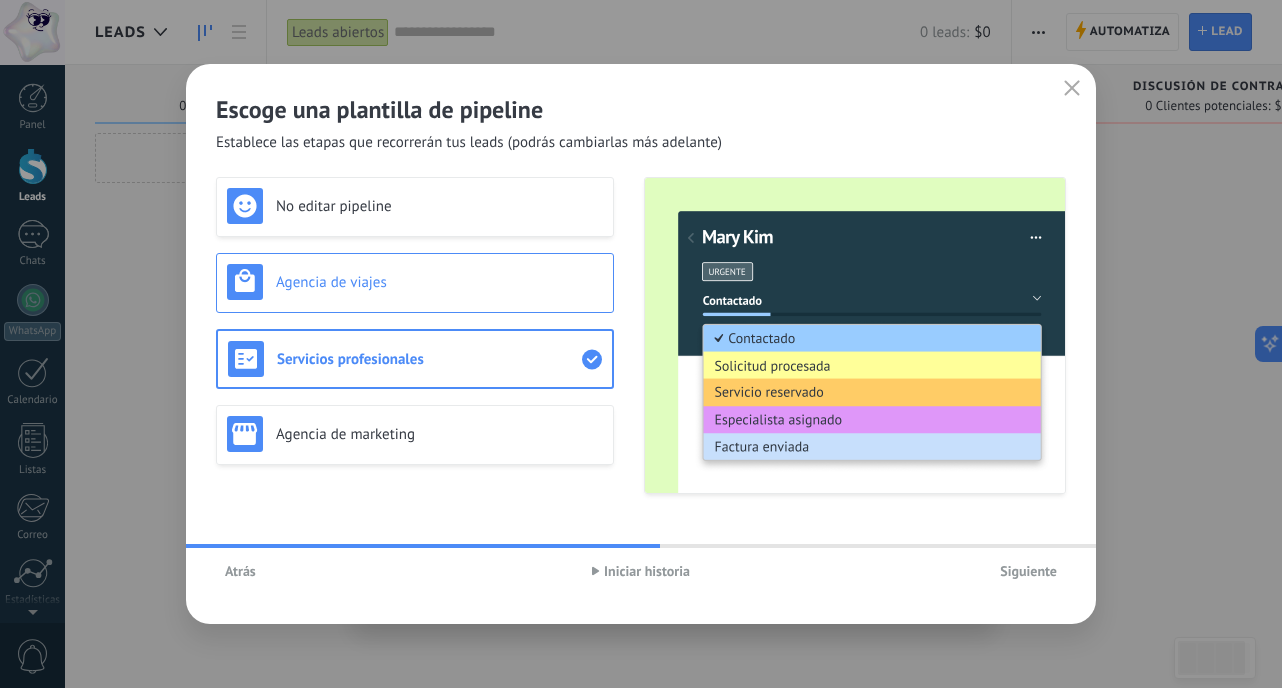 click on "Agencia de viajes" at bounding box center (415, 283) 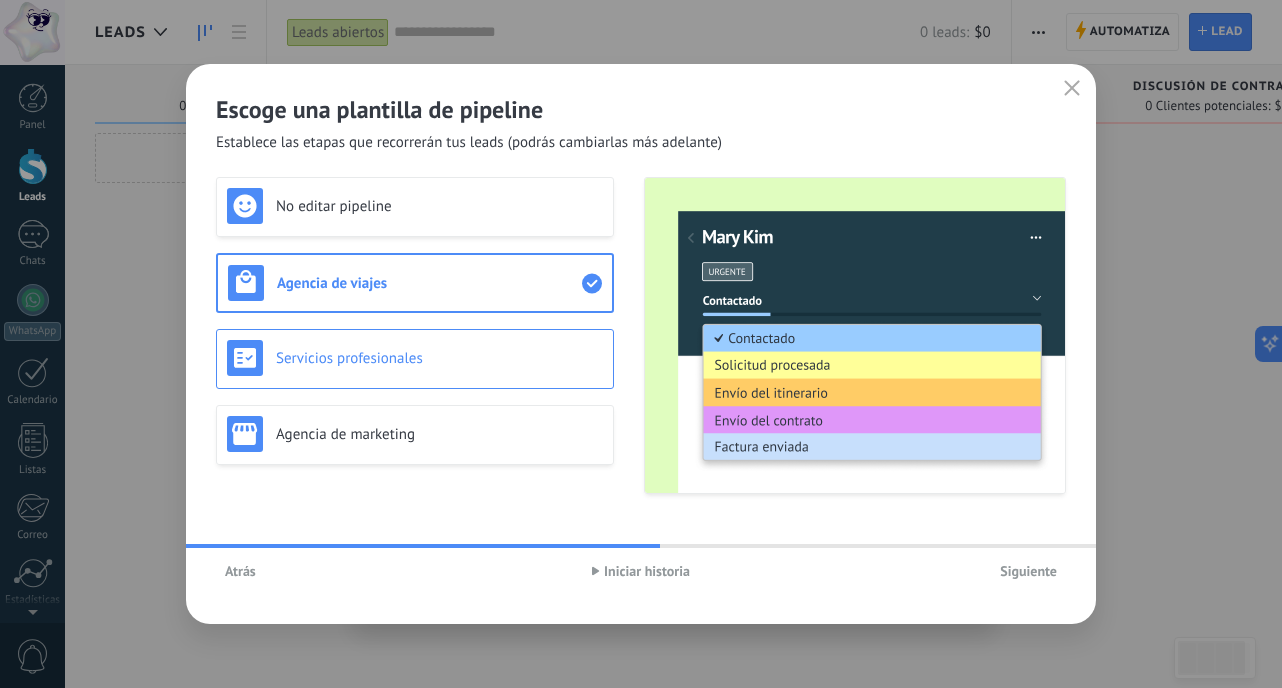 click on "Servicios profesionales" at bounding box center [439, 358] 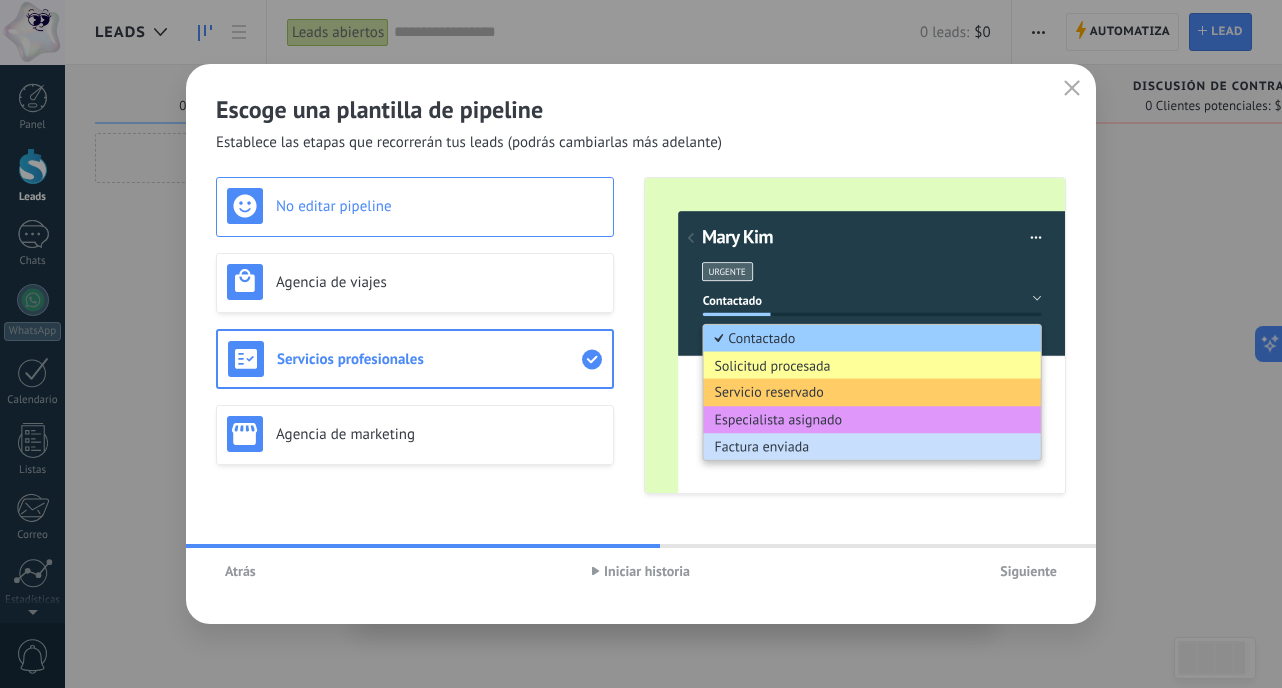 click on "No editar pipeline" at bounding box center (415, 206) 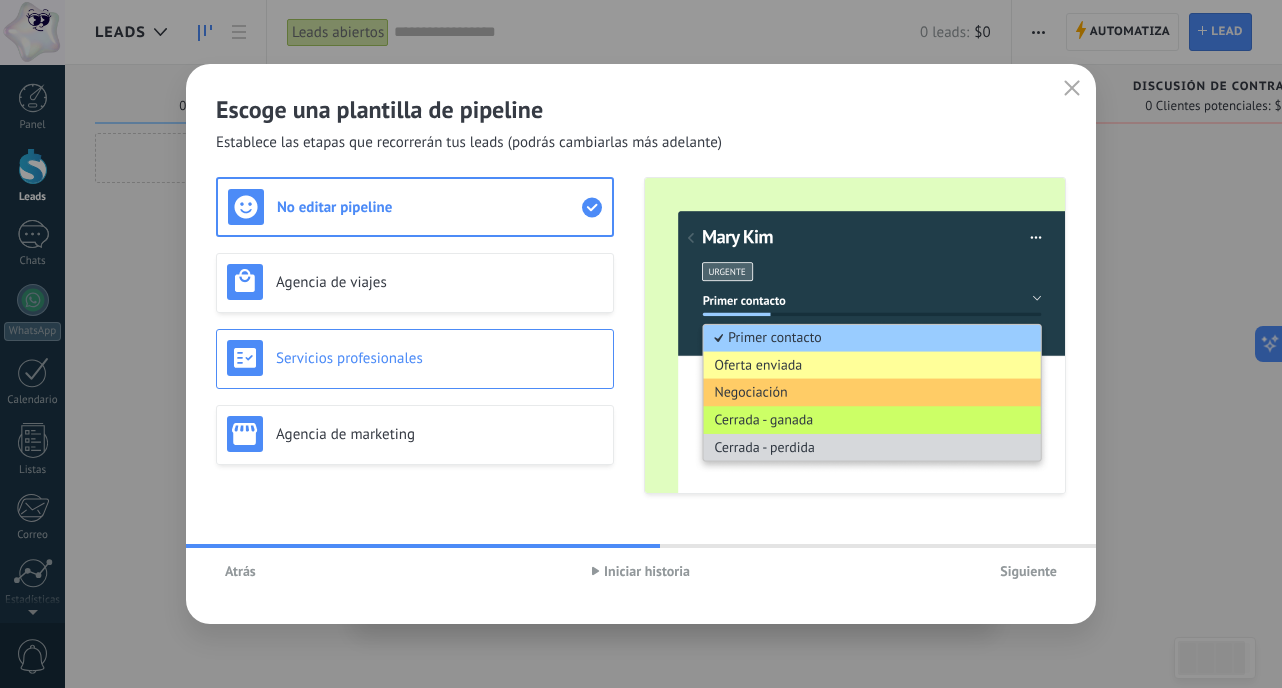 click on "Servicios profesionales" at bounding box center [415, 358] 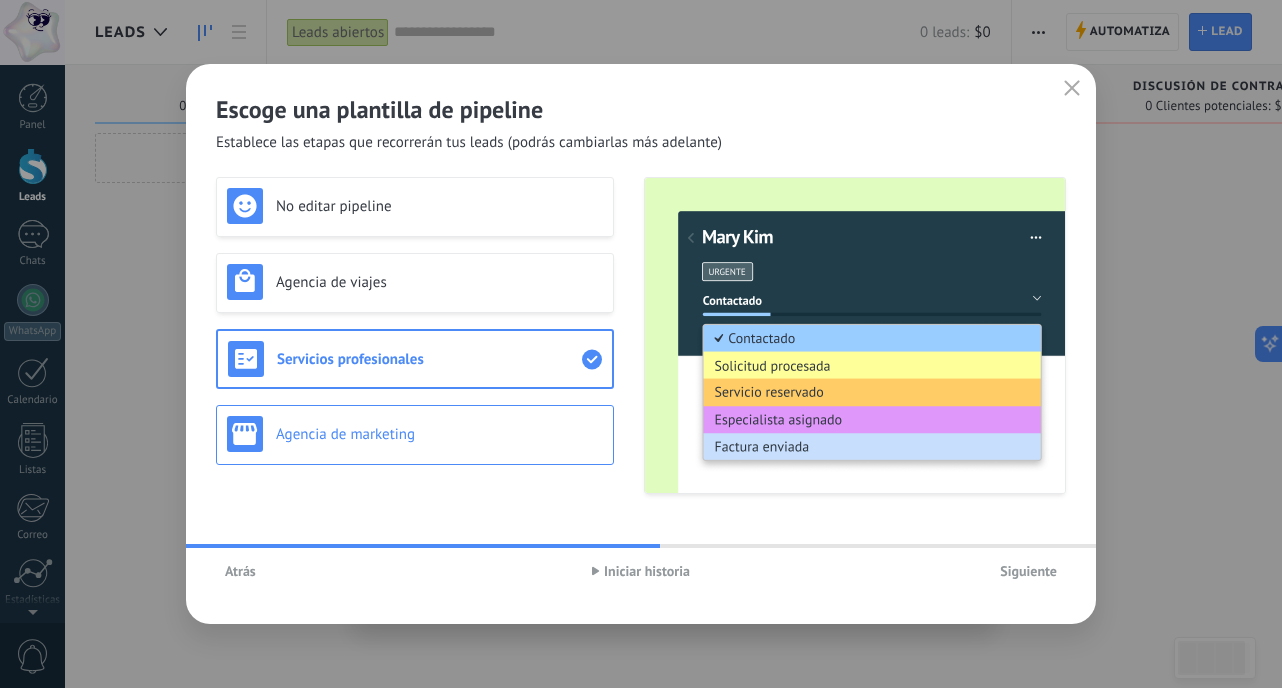 click on "Agencia de marketing" at bounding box center (439, 434) 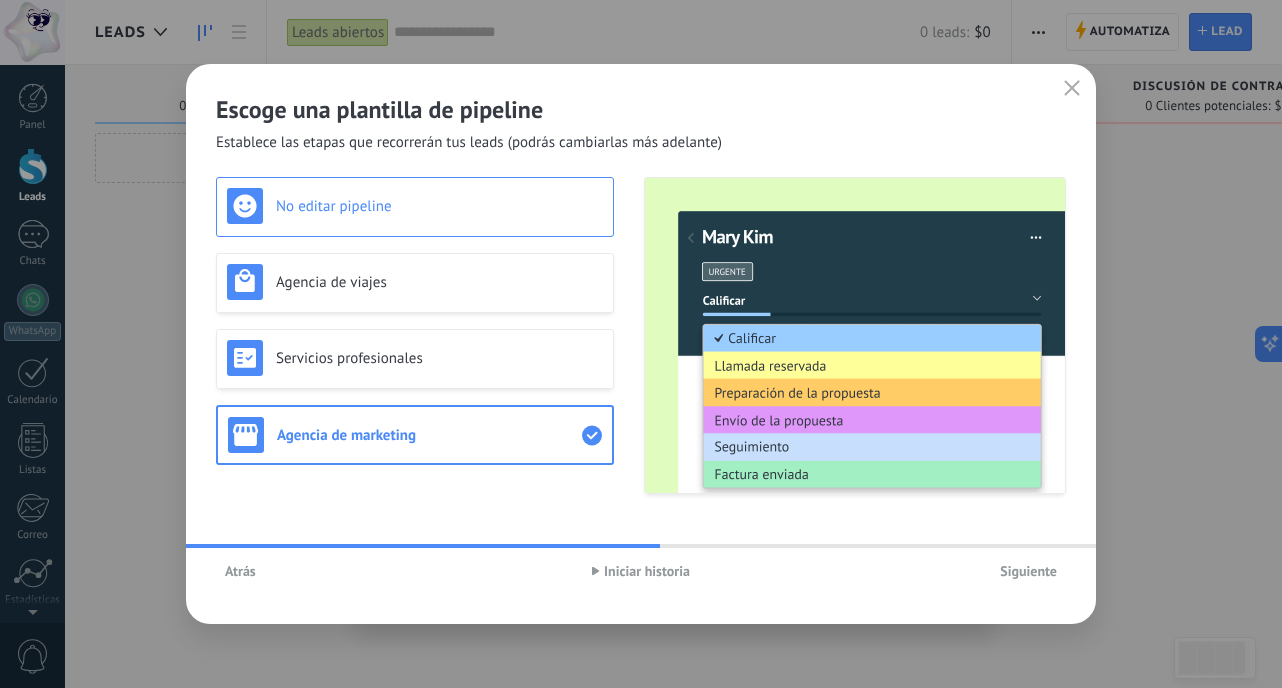 click on "No editar pipeline" at bounding box center [439, 206] 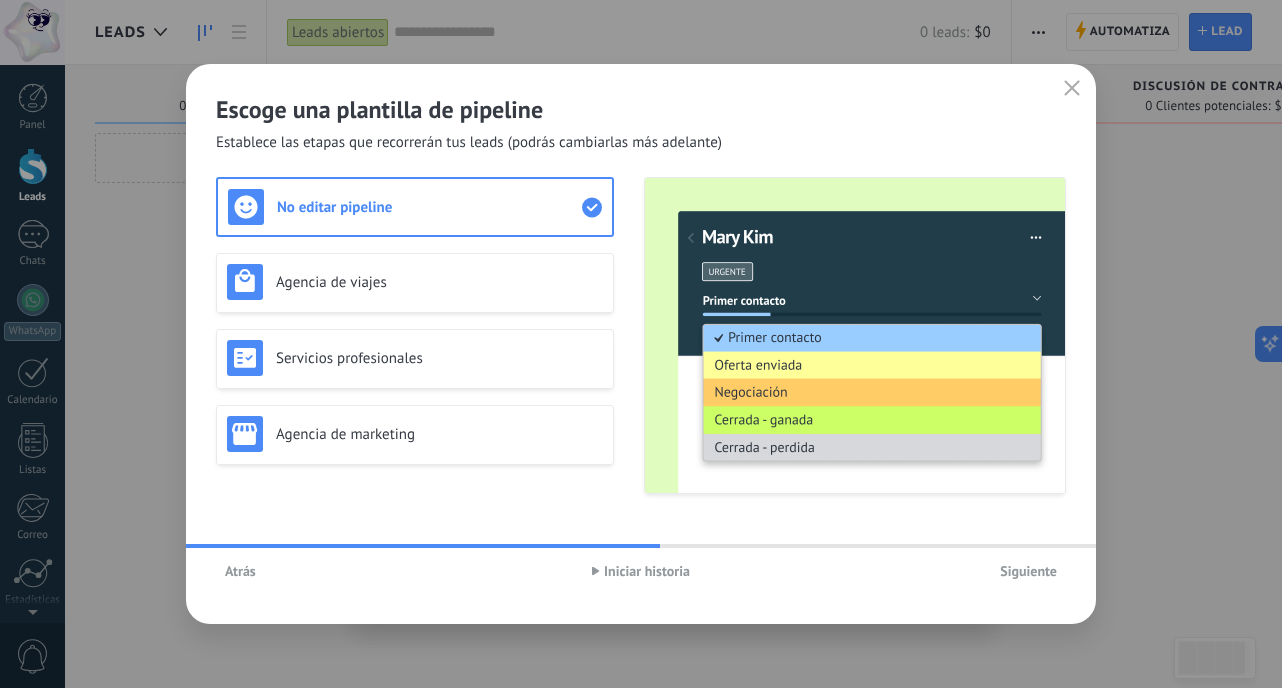 click on "Siguiente" at bounding box center (1028, 571) 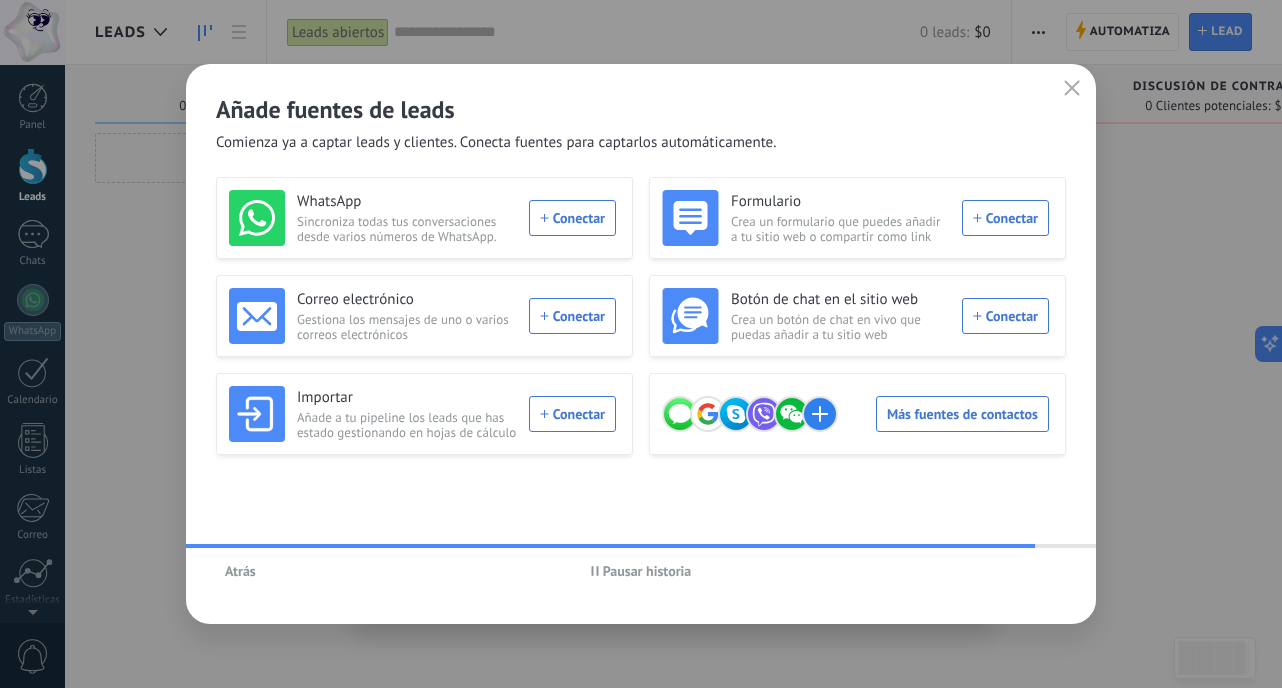 click on "Pausar historia" at bounding box center [647, 571] 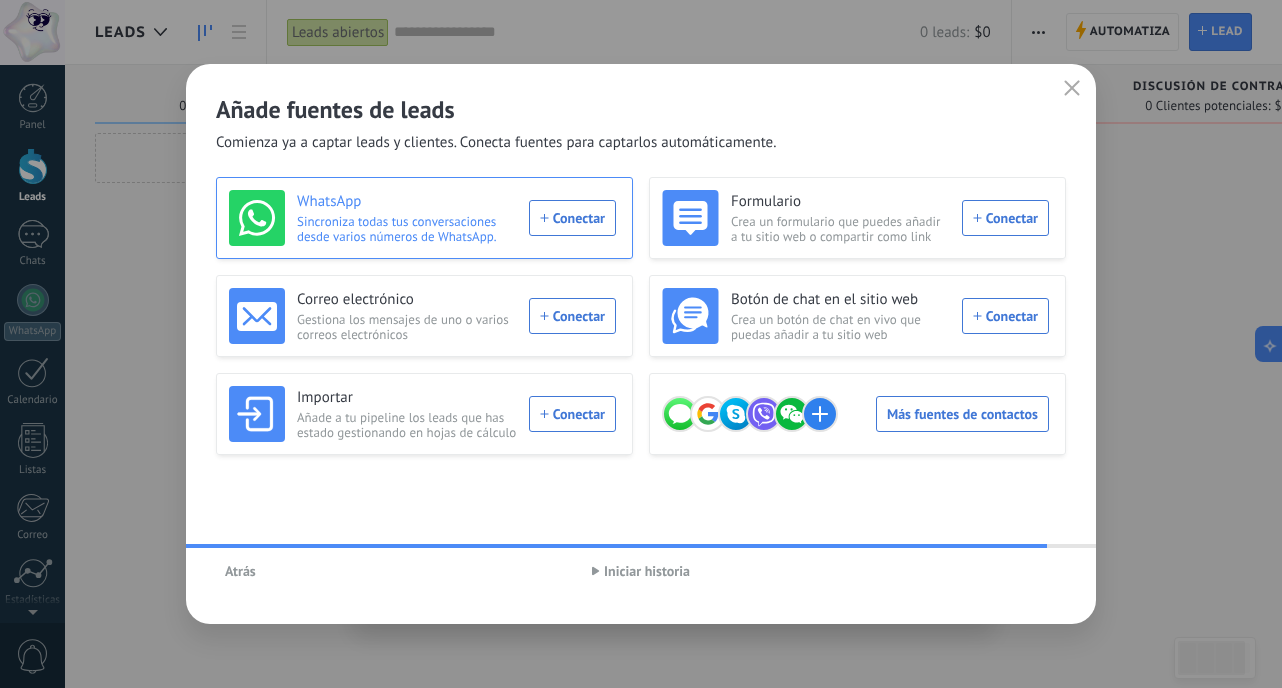 click on "WhatsApp Sincroniza todas tus conversaciones desde varios números de WhatsApp. Conectar" at bounding box center [422, 218] 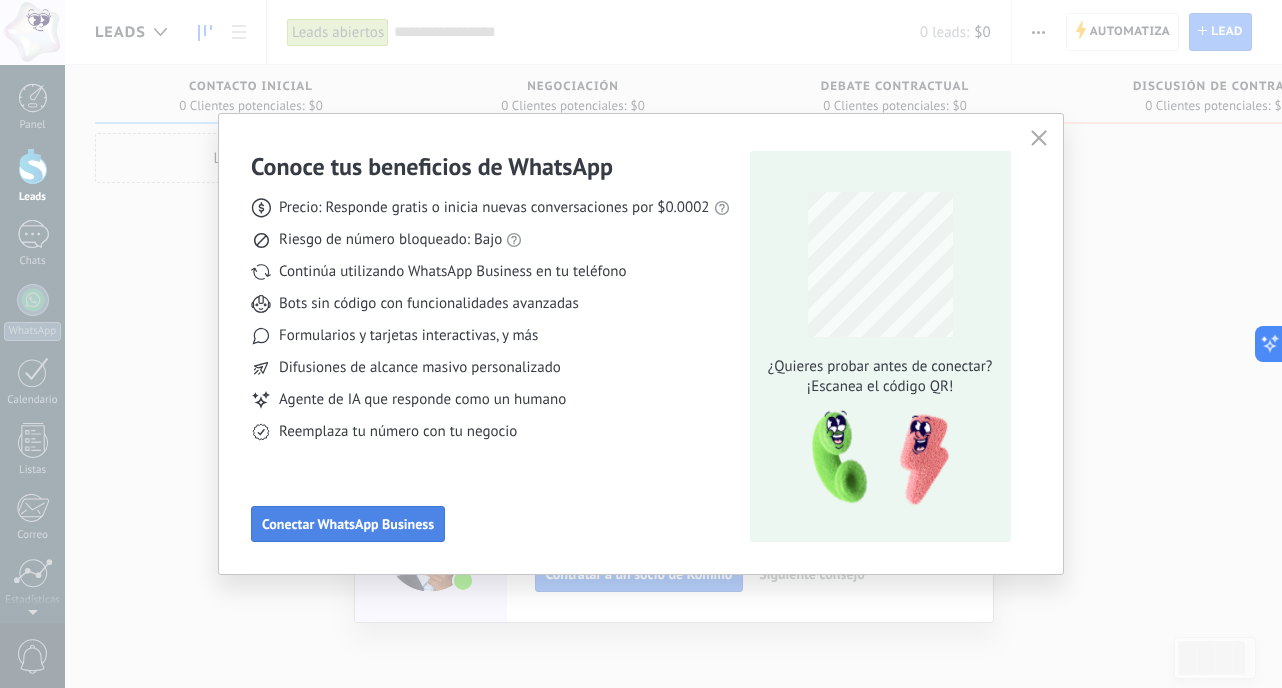 click on "Conectar WhatsApp Business" at bounding box center [348, 524] 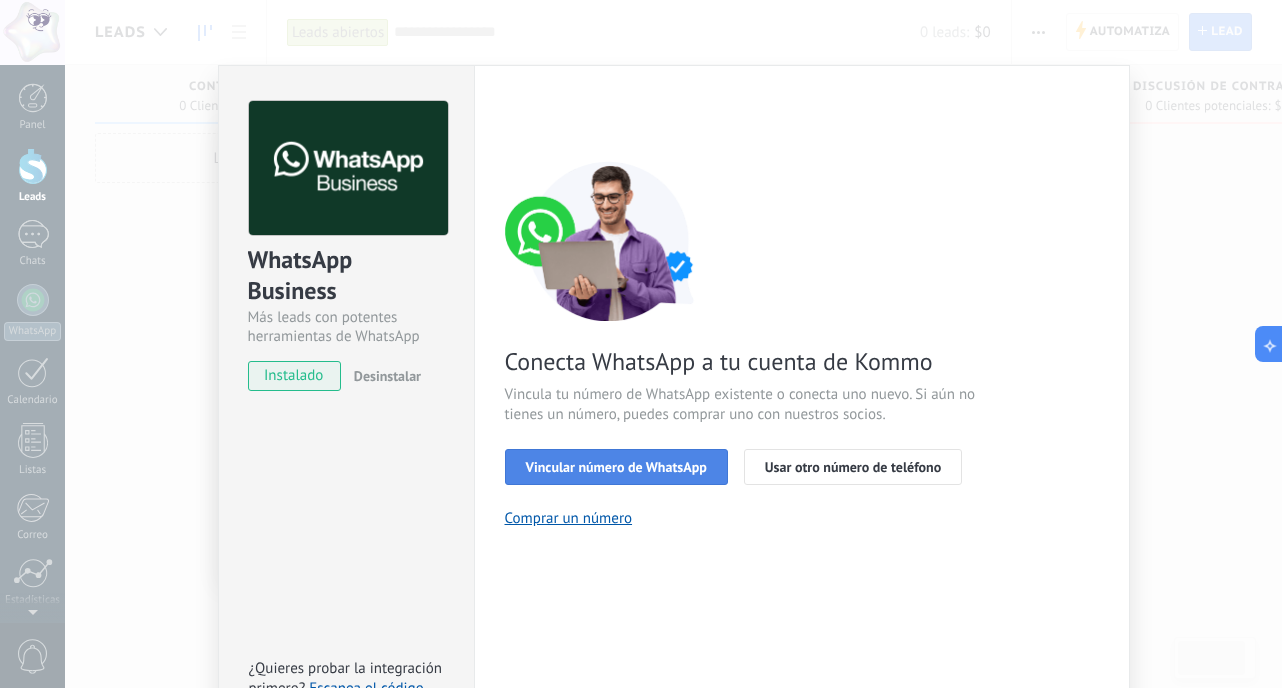 click on "Vincular número de WhatsApp" at bounding box center (616, 467) 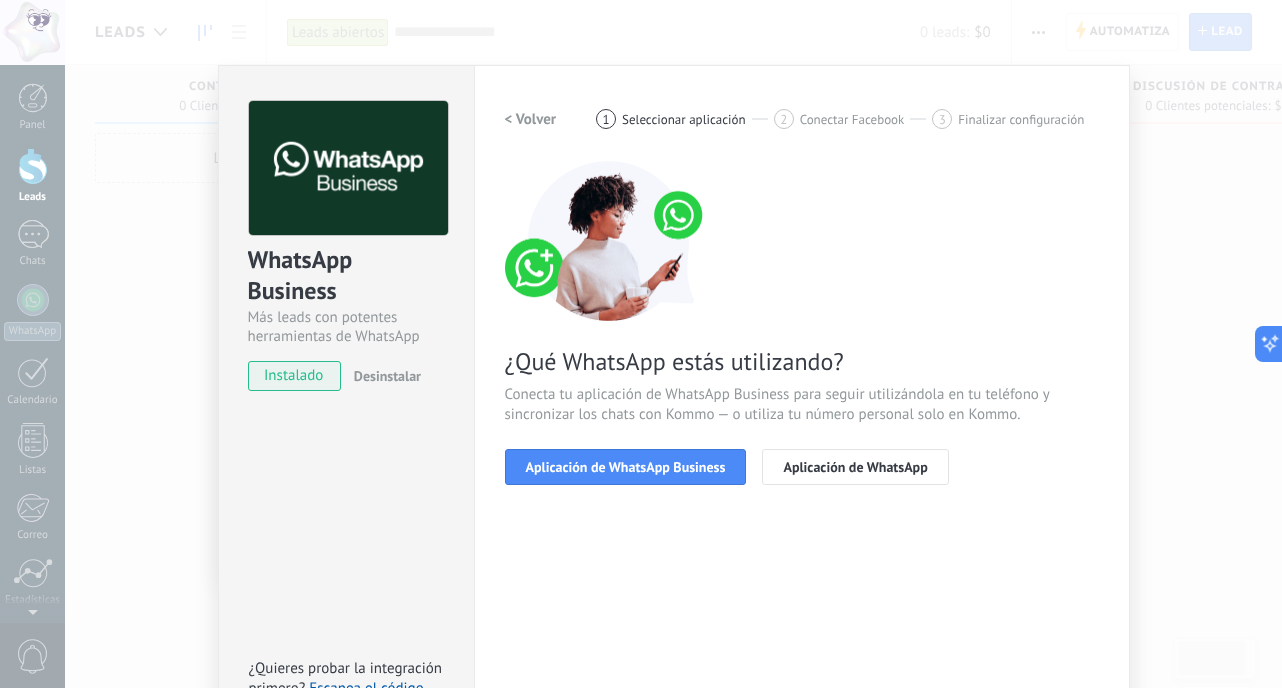 click on "Aplicación de WhatsApp Business" at bounding box center (626, 467) 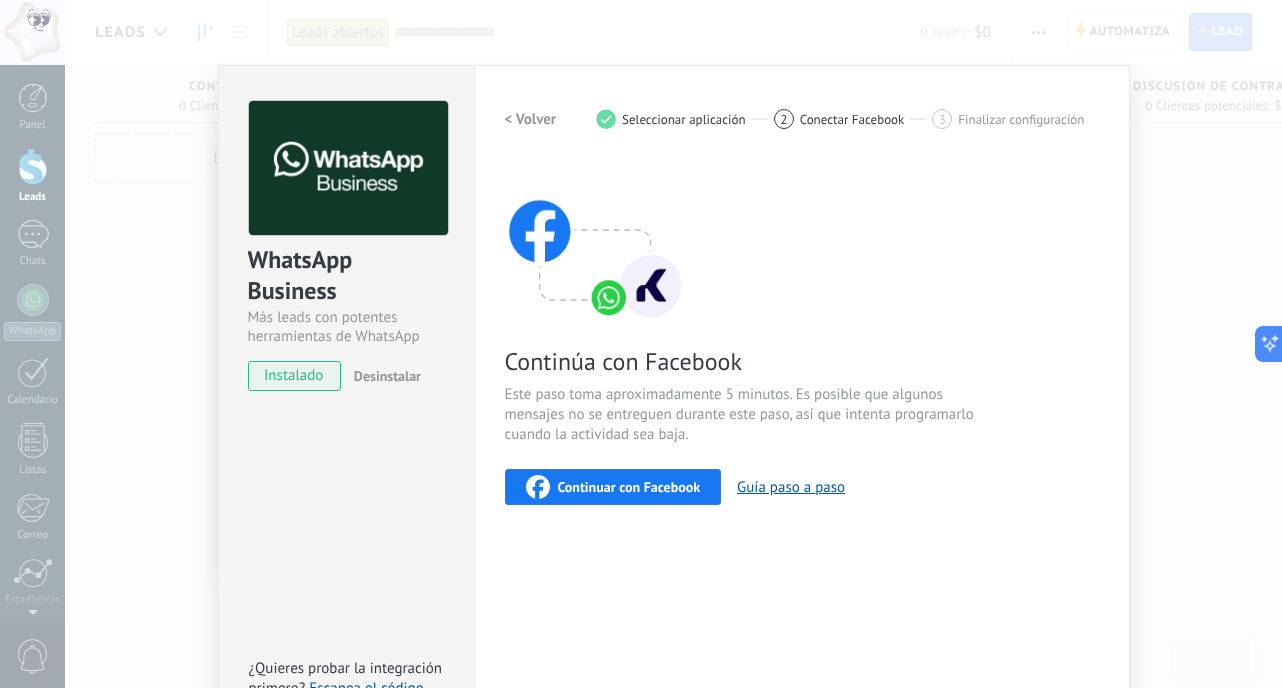 click on "Continuar con Facebook" at bounding box center [629, 487] 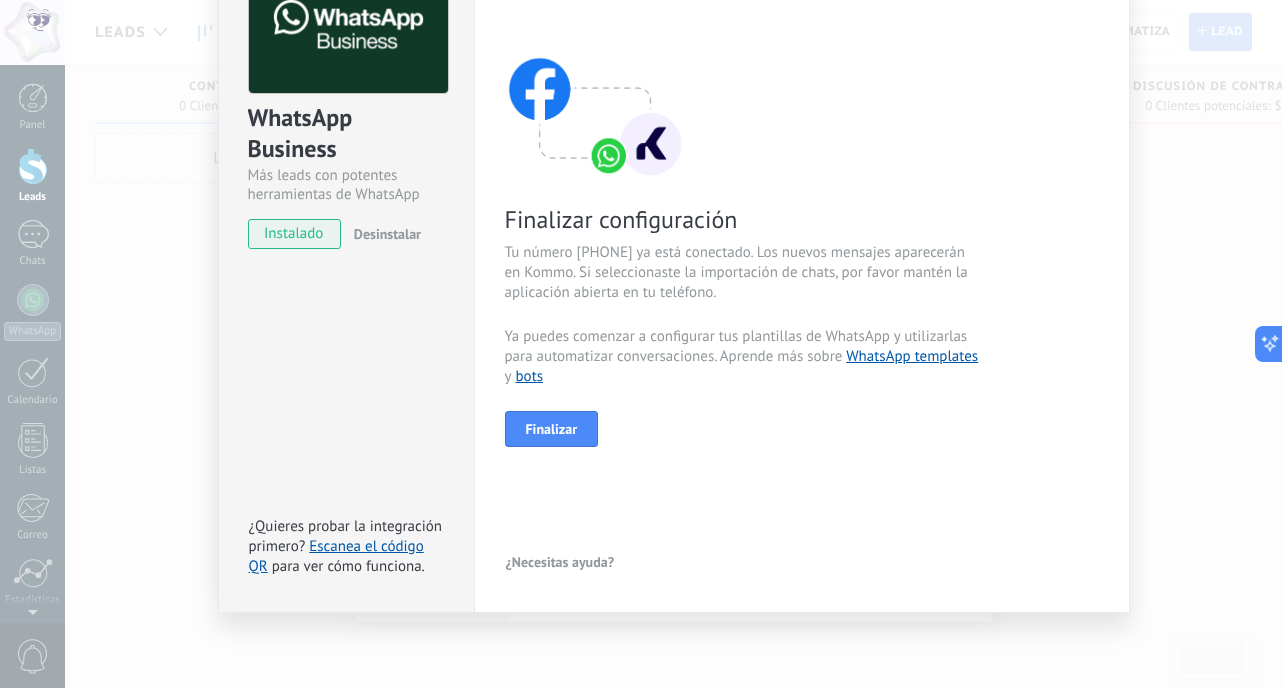 scroll, scrollTop: 0, scrollLeft: 0, axis: both 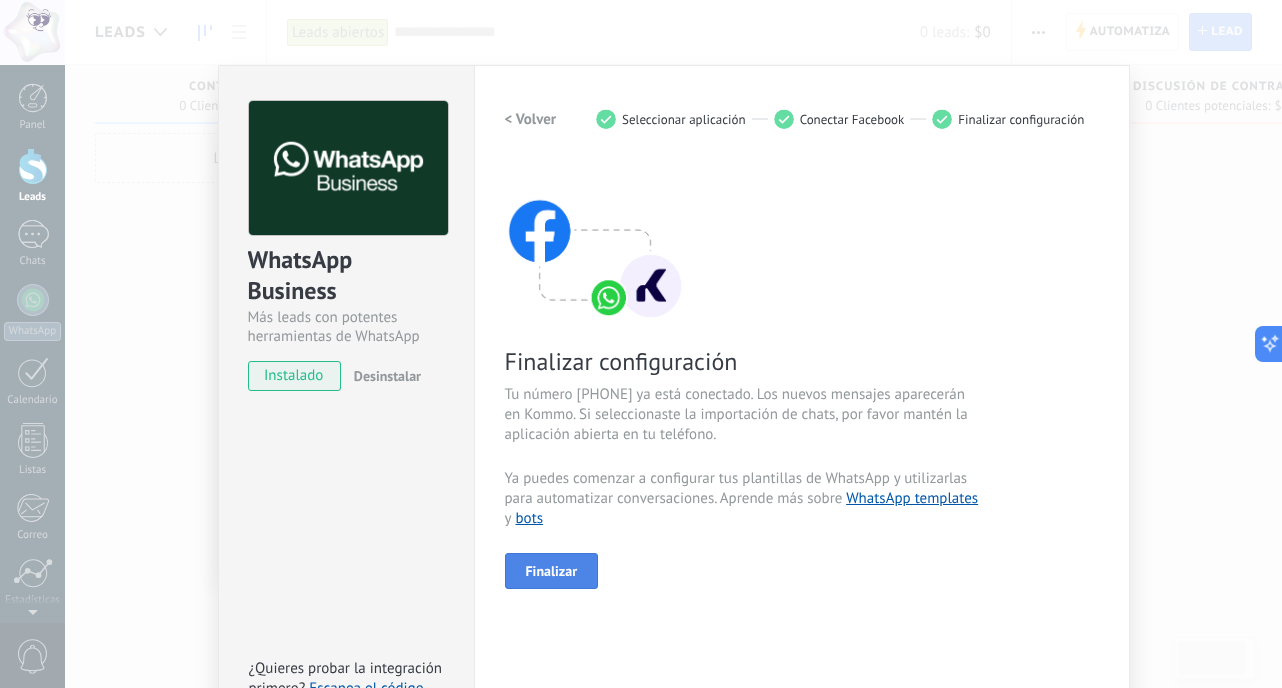 click on "Finalizar" at bounding box center [552, 571] 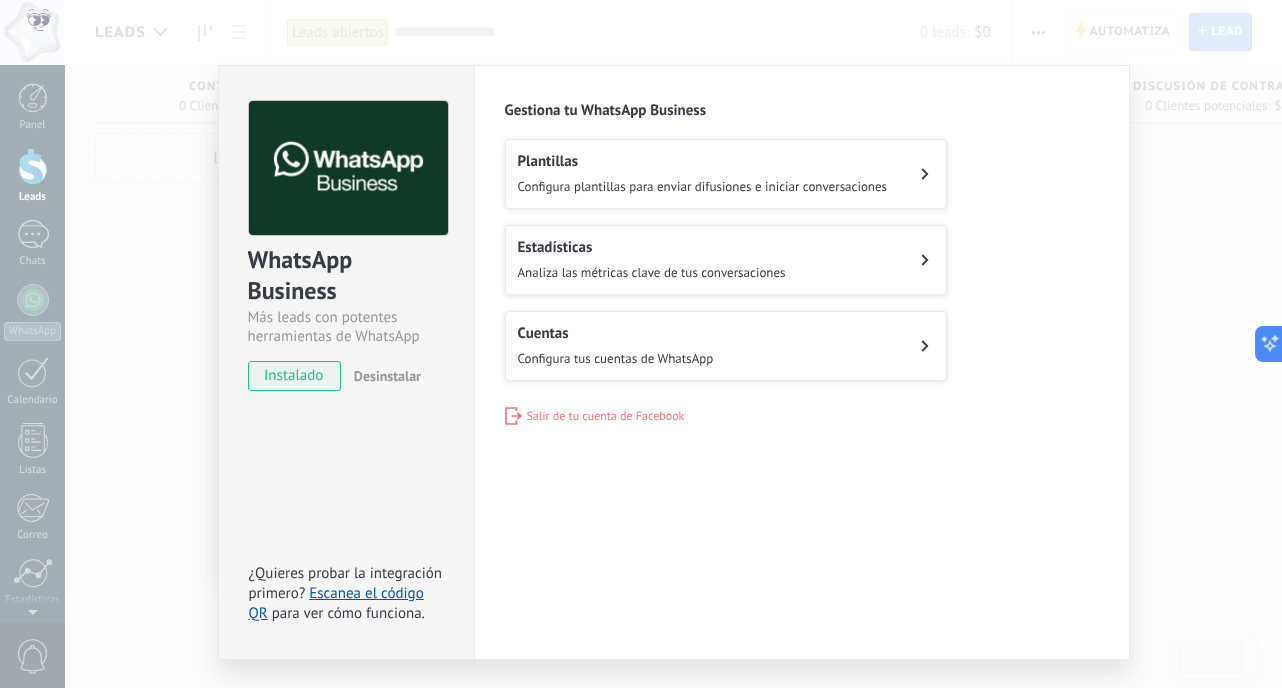 click on "Configura tus cuentas de WhatsApp" at bounding box center [616, 358] 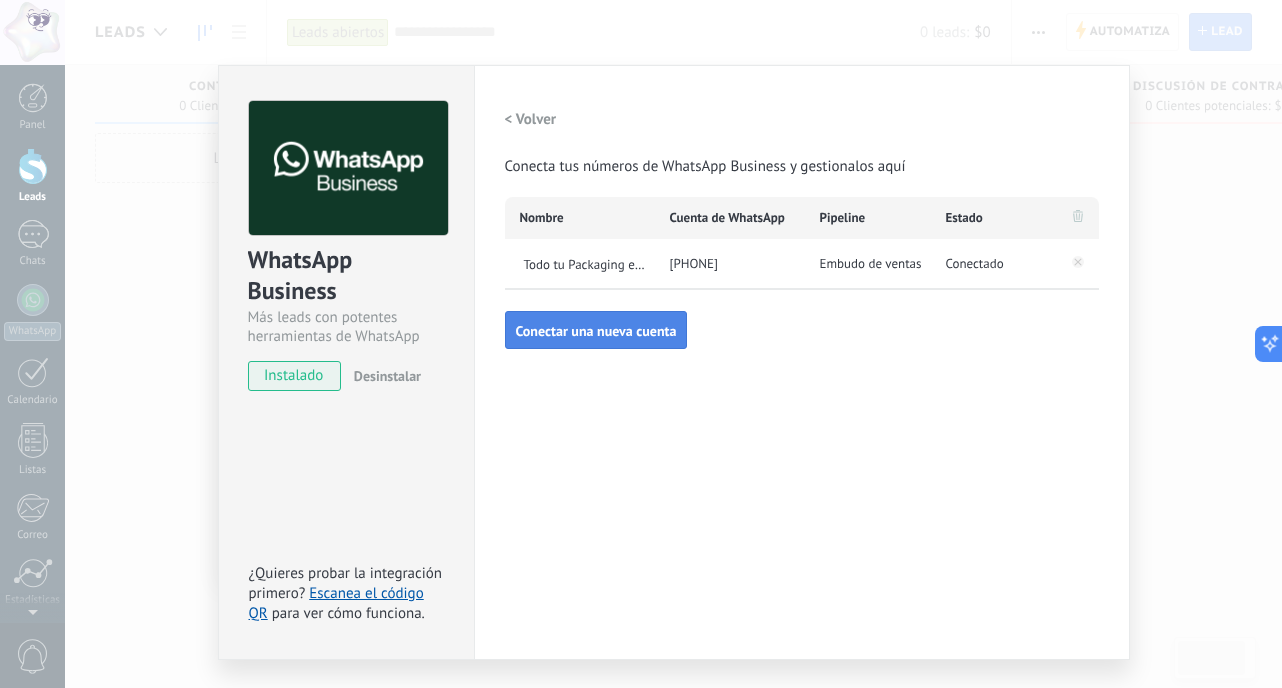 click on "Conectar una nueva cuenta" at bounding box center [596, 331] 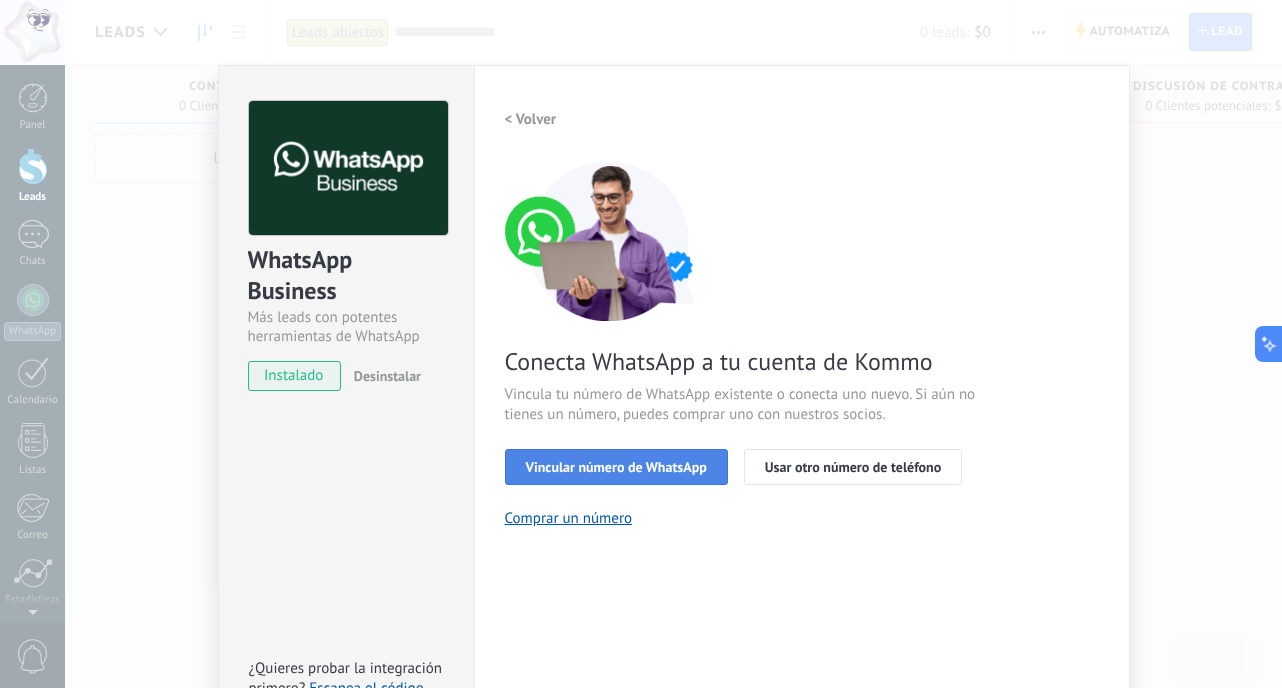 click on "Vincular número de WhatsApp" at bounding box center [616, 467] 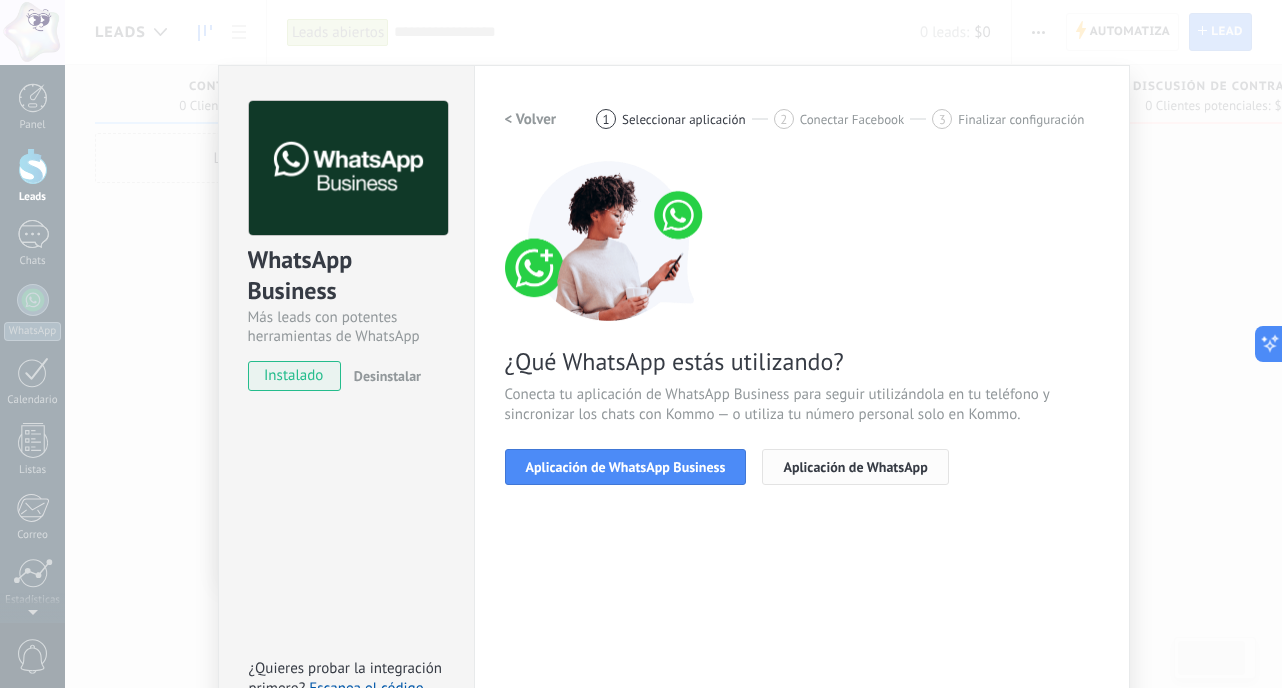 click on "Aplicación de WhatsApp" at bounding box center (855, 467) 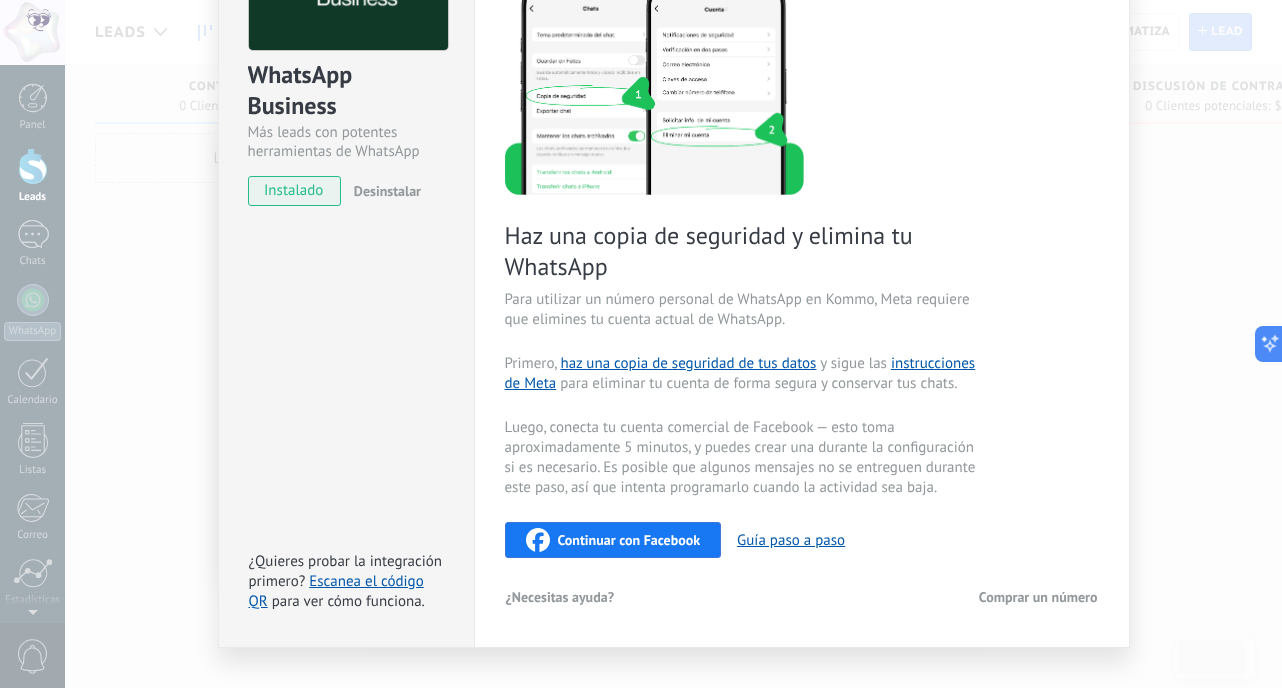 scroll, scrollTop: 187, scrollLeft: 0, axis: vertical 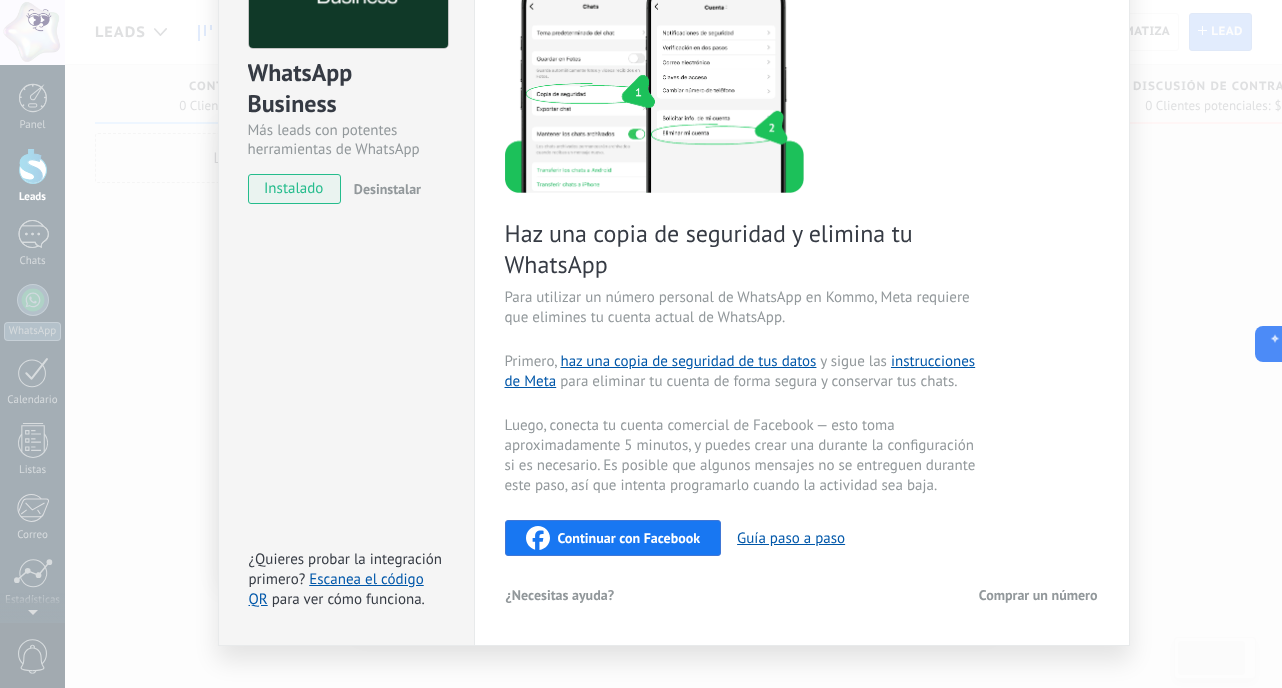 click on "Continuar con Facebook" at bounding box center [629, 538] 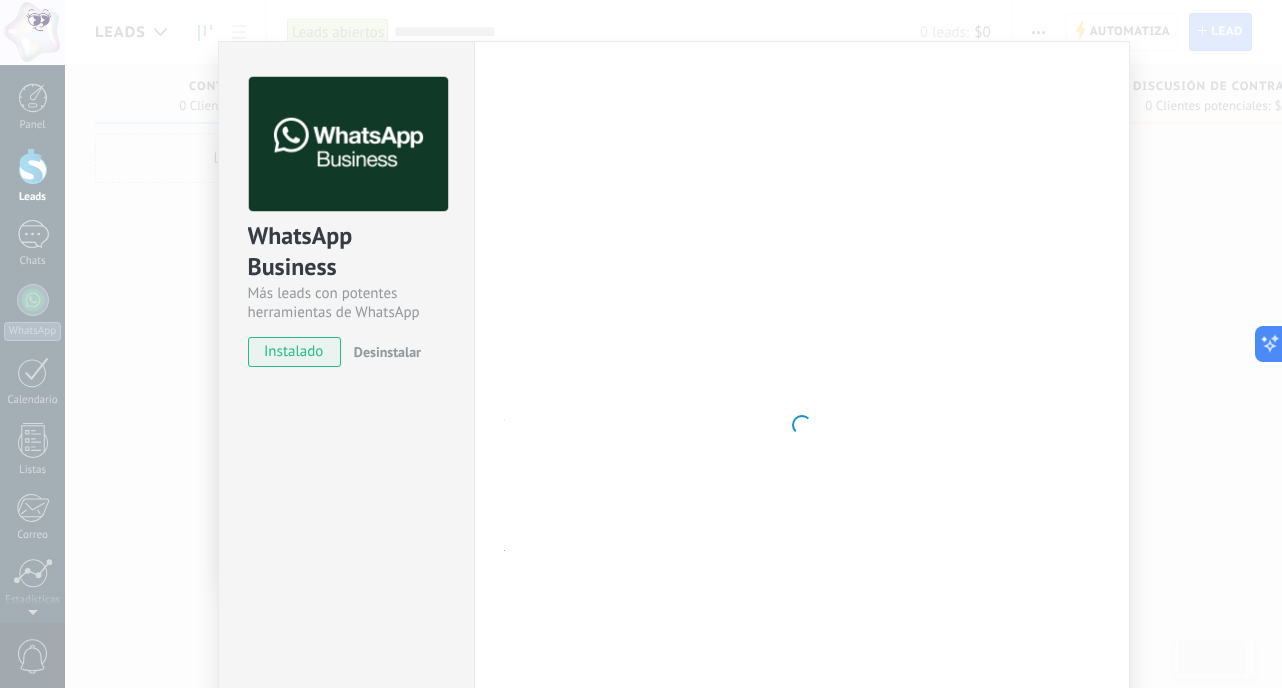scroll, scrollTop: 0, scrollLeft: 0, axis: both 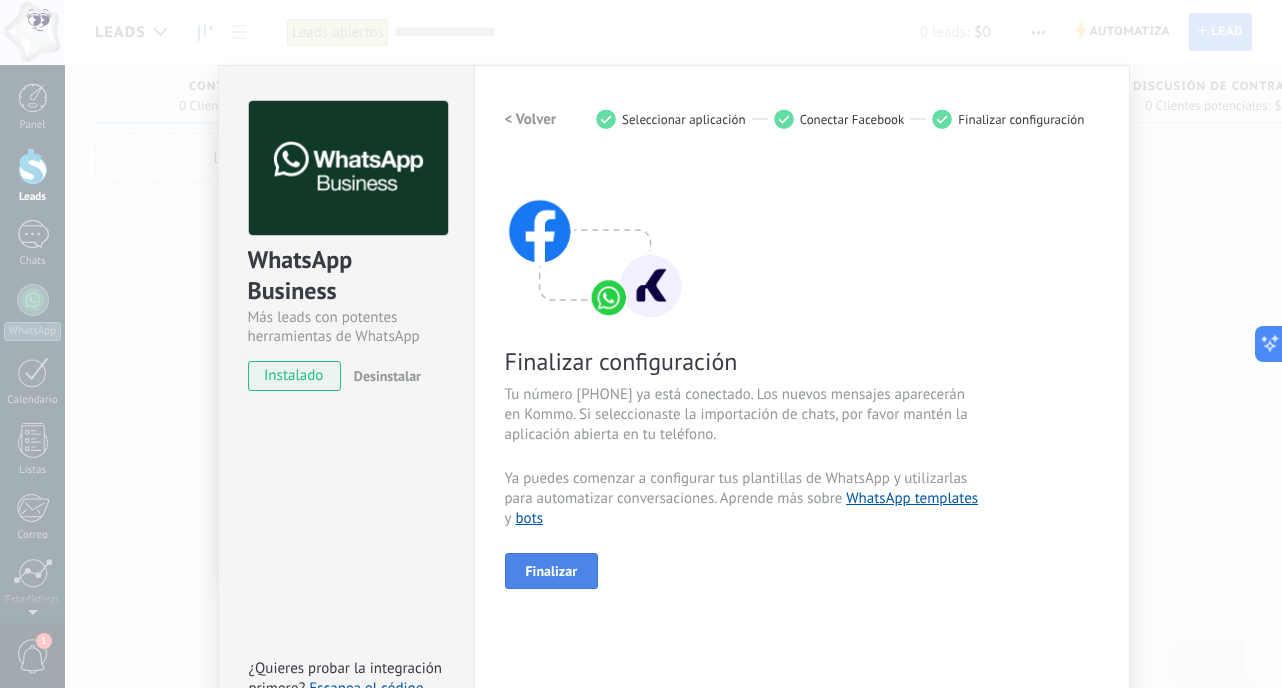 click on "Finalizar" at bounding box center (552, 571) 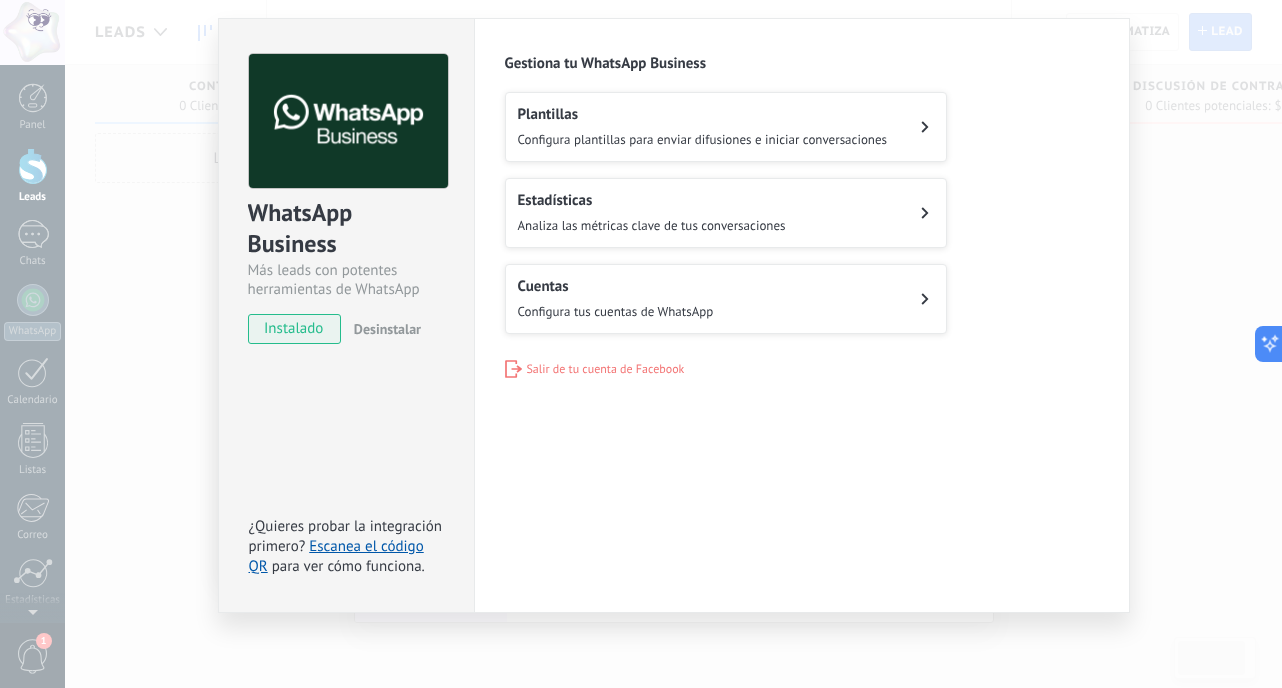 scroll, scrollTop: 0, scrollLeft: 0, axis: both 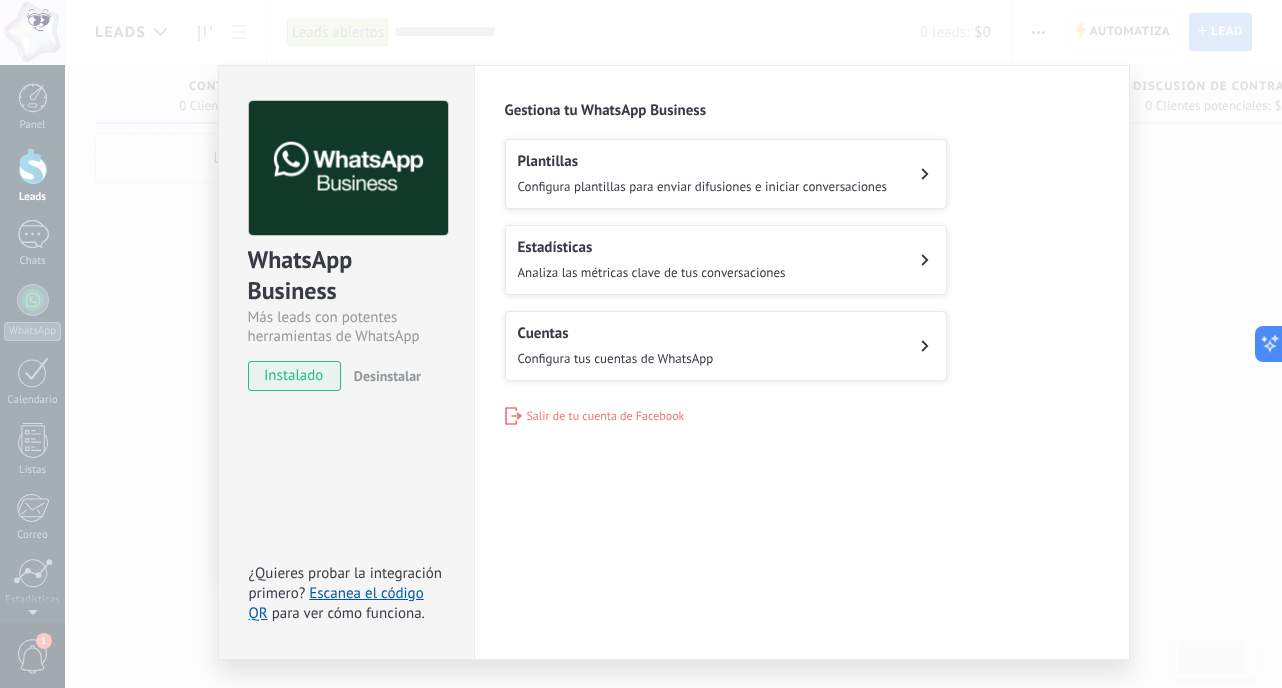 click on "Cuentas Configura tus cuentas de WhatsApp" at bounding box center [726, 346] 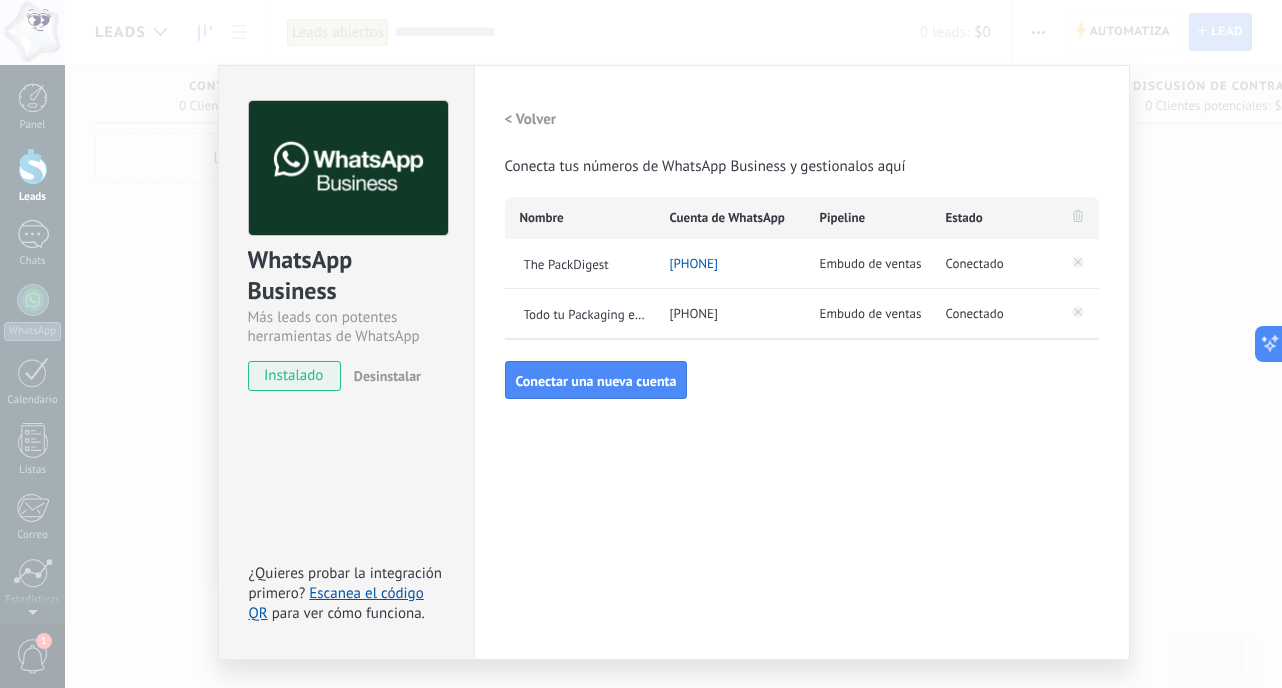 click on "WhatsApp Business Más leads con potentes herramientas de WhatsApp instalado Desinstalar ¿Quieres probar la integración primero?   Escanea el código QR   para ver cómo funciona. Configuraciones Autorizaciones This tab logs the users who have granted integration access to this account. If you want to to remove a user's ability to send requests to the account on behalf of this integration, you can revoke access. If access is revoked from all users, the integration will stop working. This app is installed, but no one has given it access yet. WhatsApp Cloud API más _:  Guardar < Volver Conecta tus números de WhatsApp Business y gestionalos aquí Nombre Cuenta de WhatsApp Pipeline Estado The PackDigest [PHONE] Embudo de ventas Conectado Todo tu Packaging en un solo lugar - ThePackDigest [PHONE] Embudo de ventas Conectado Conectar una nueva cuenta" at bounding box center (673, 344) 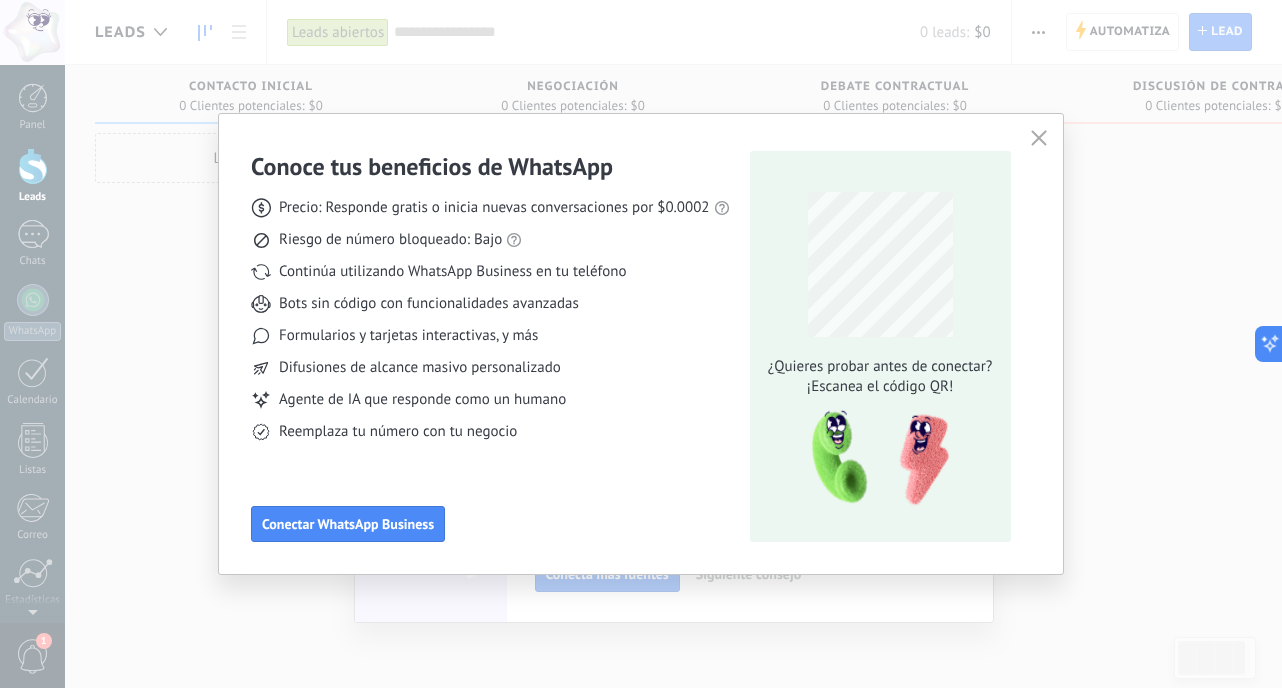 click 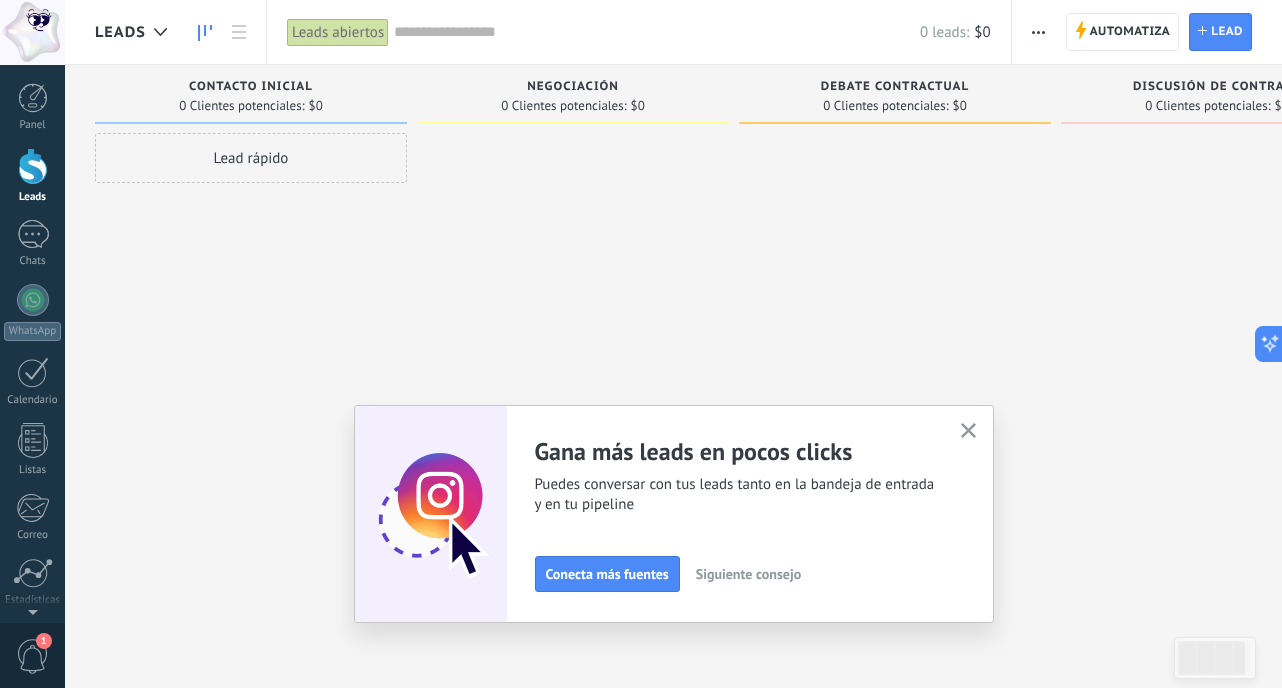 scroll, scrollTop: 144, scrollLeft: 0, axis: vertical 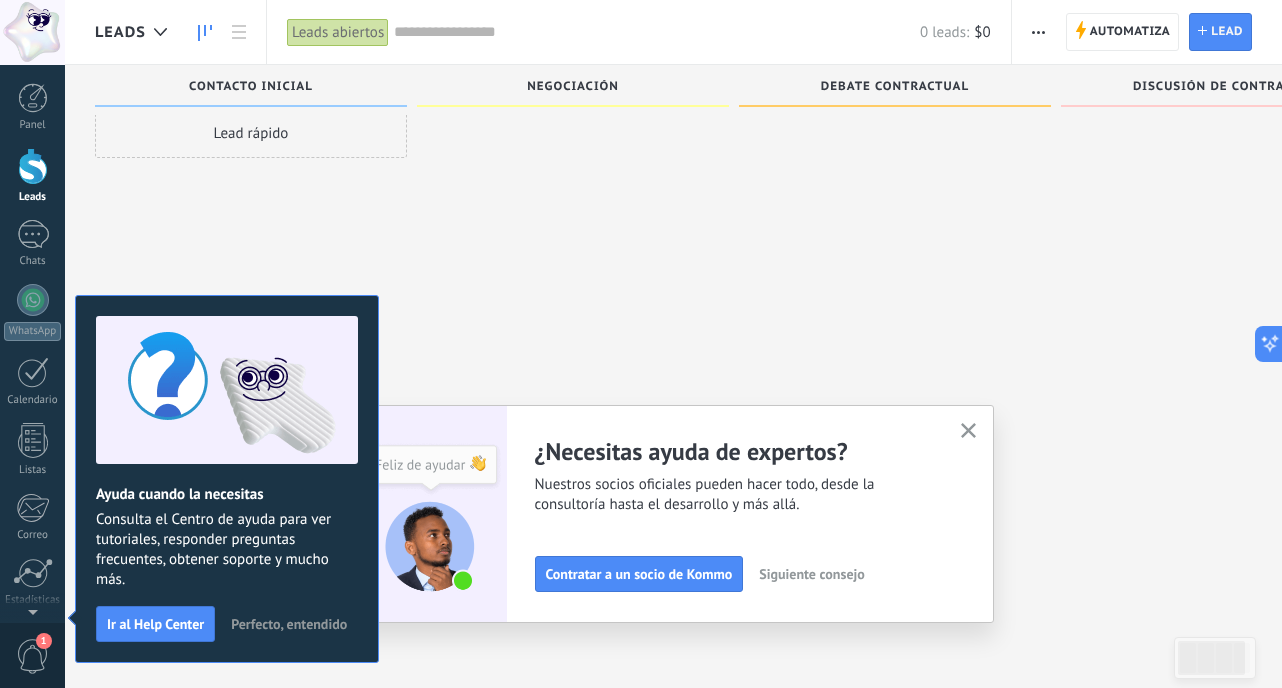 click at bounding box center [968, 431] 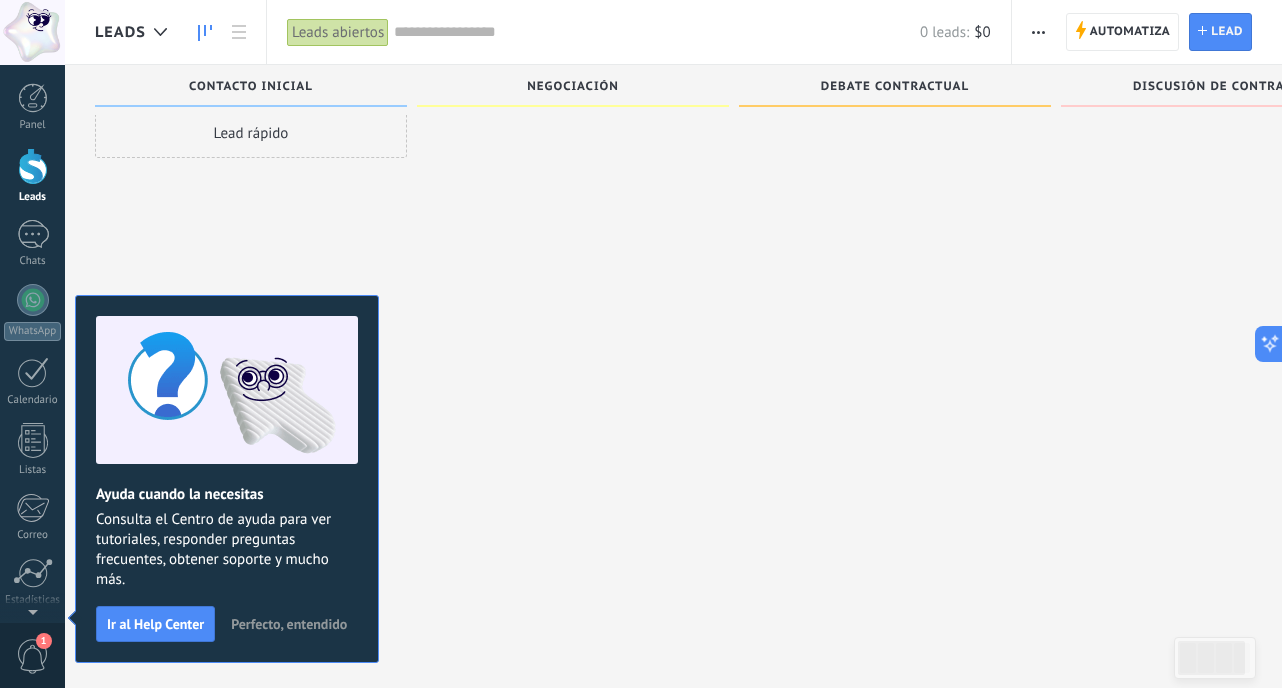 click at bounding box center (895, 321) 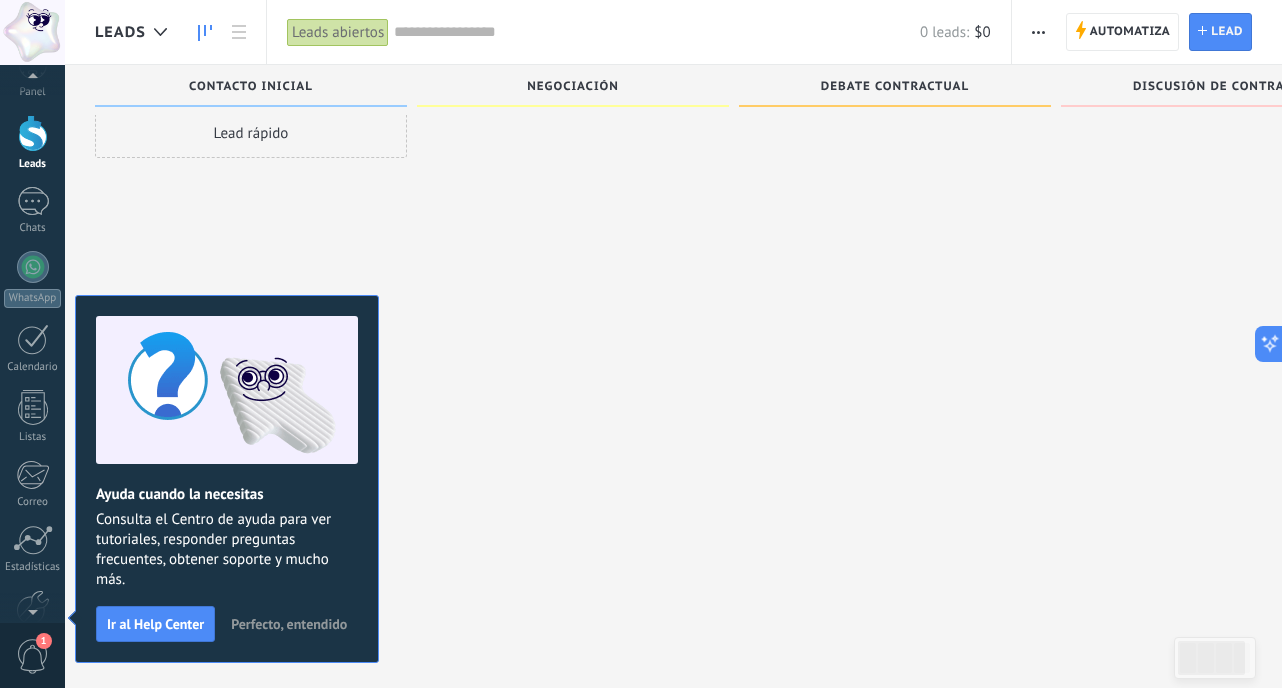 scroll, scrollTop: 0, scrollLeft: 0, axis: both 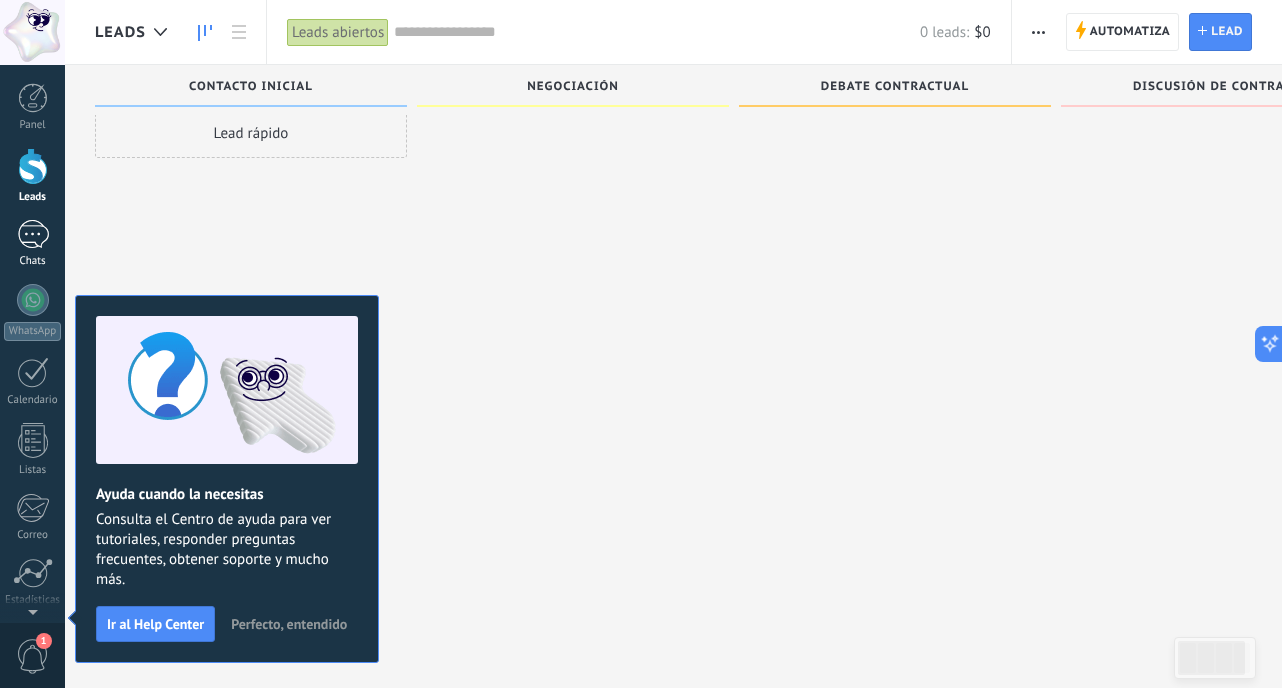 click at bounding box center [33, 234] 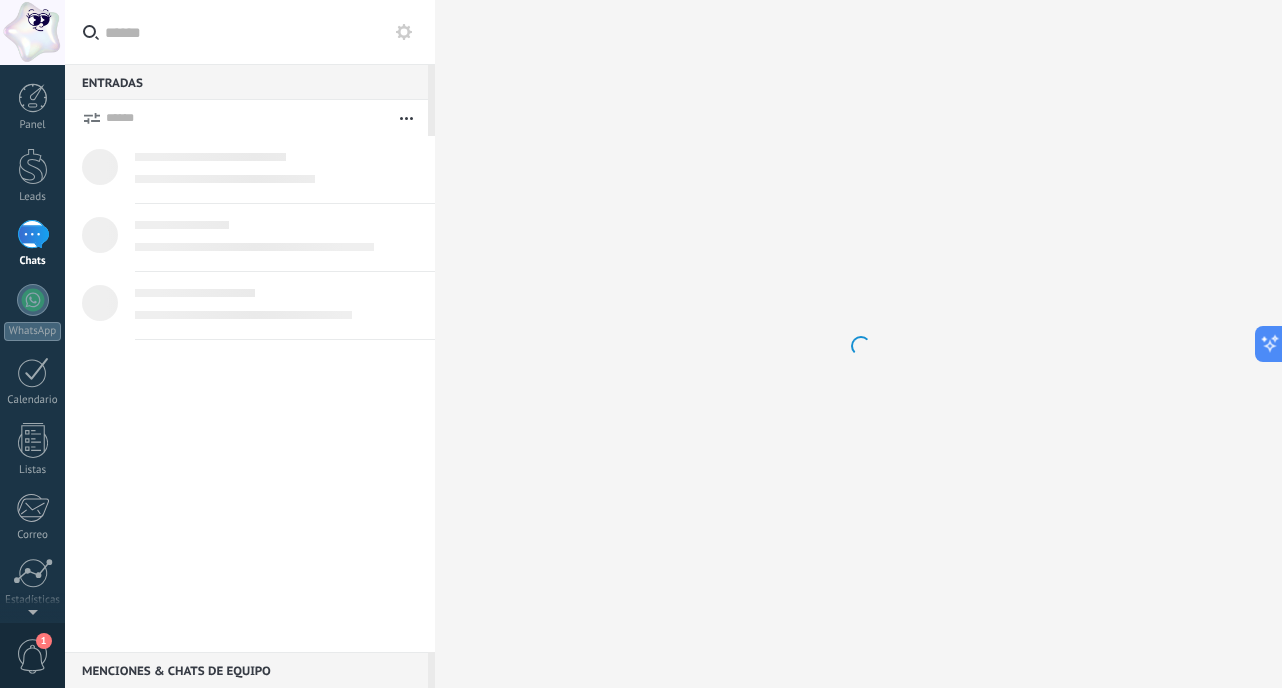 scroll, scrollTop: 0, scrollLeft: 0, axis: both 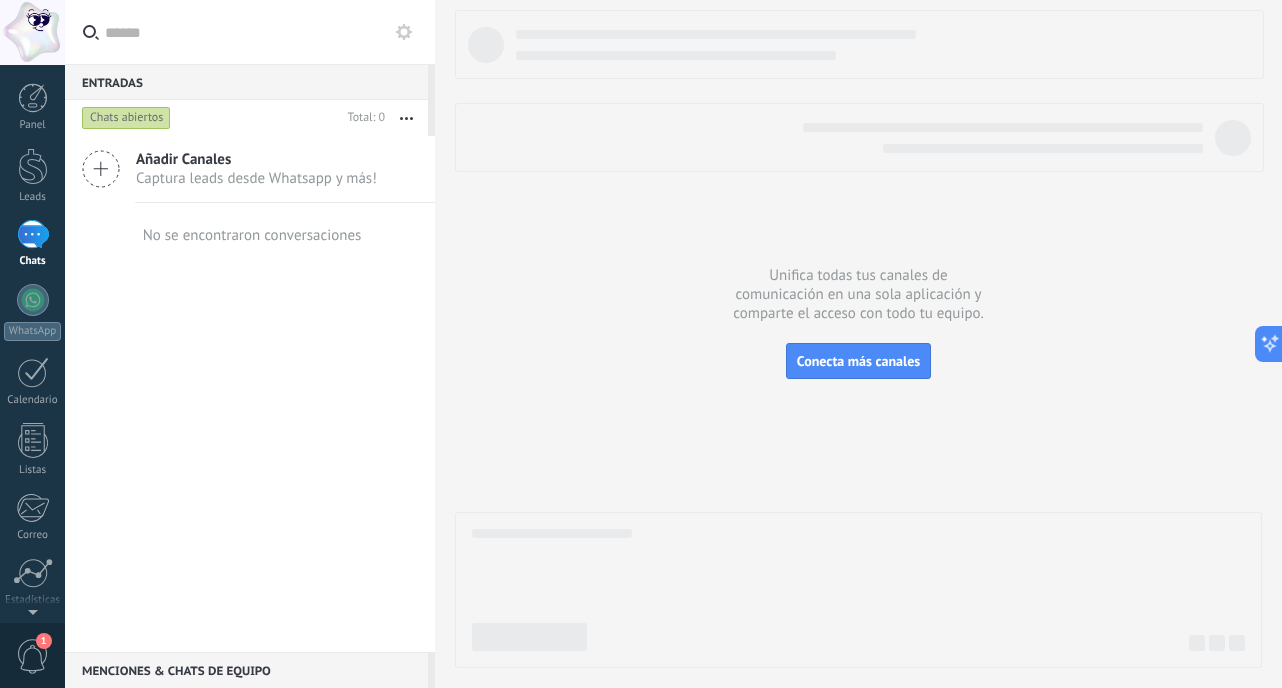 click on "Añadir Canales" at bounding box center [256, 159] 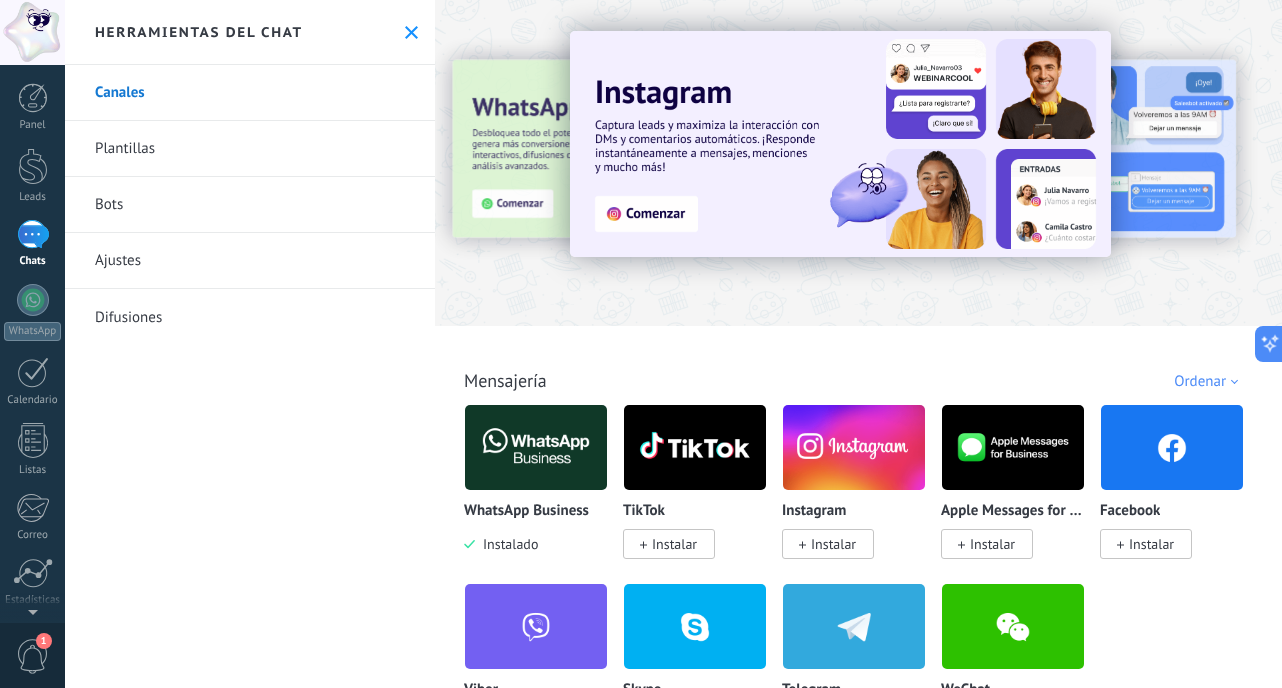click on "Canales" at bounding box center (250, 93) 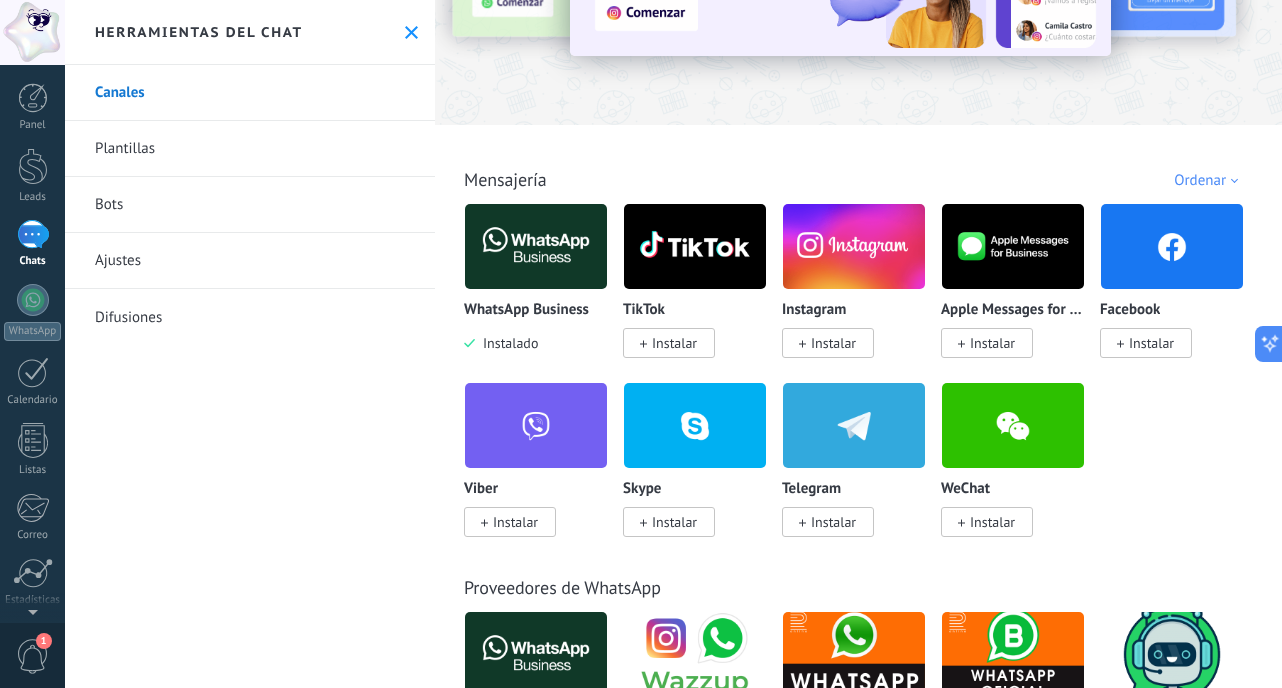 scroll, scrollTop: 179, scrollLeft: 0, axis: vertical 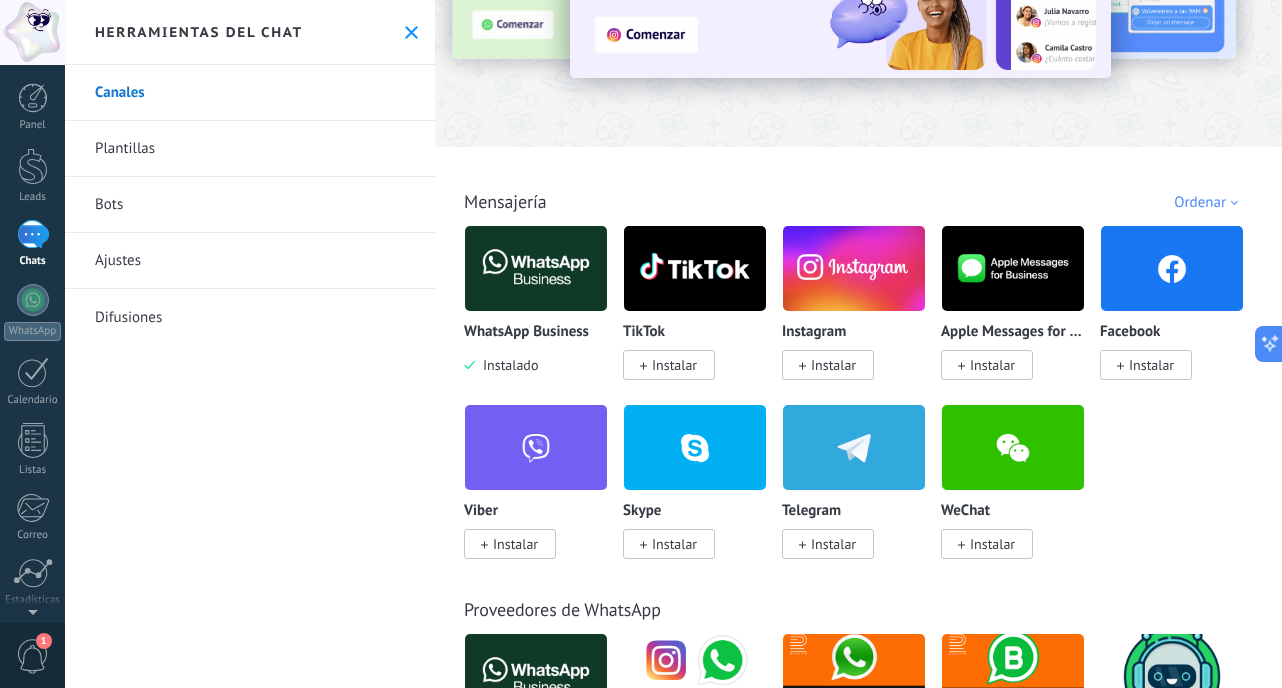 click at bounding box center (536, 268) 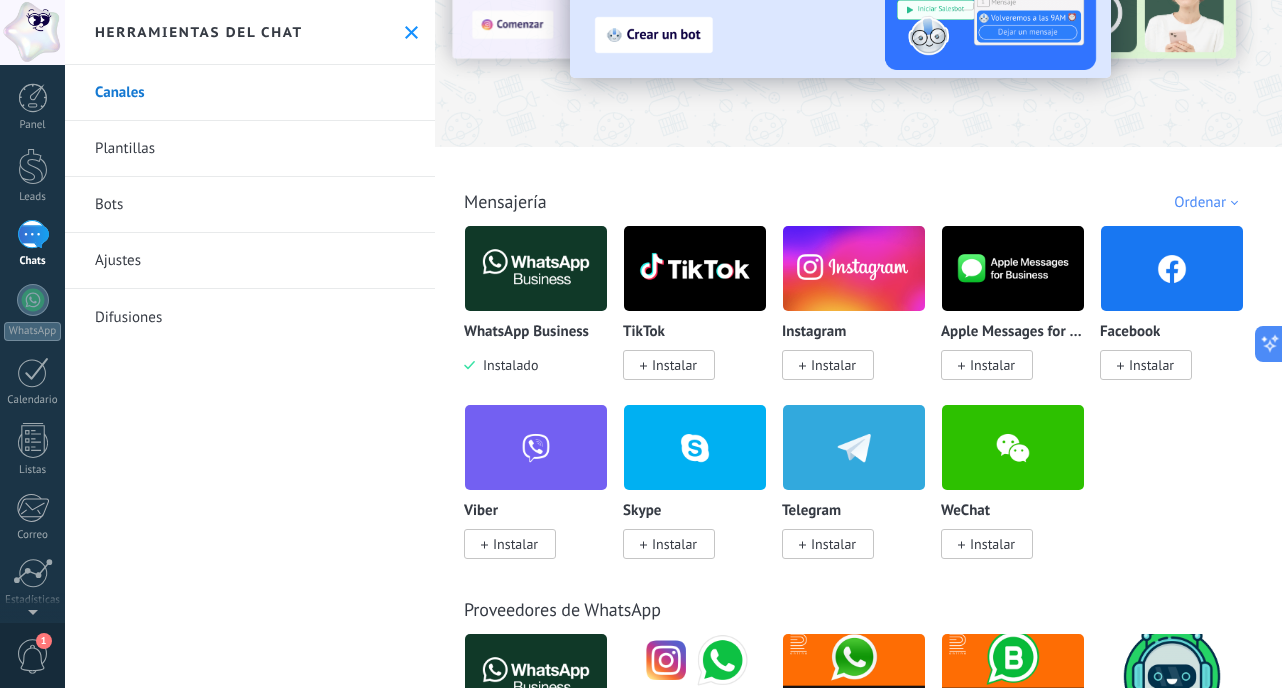 click at bounding box center (536, 268) 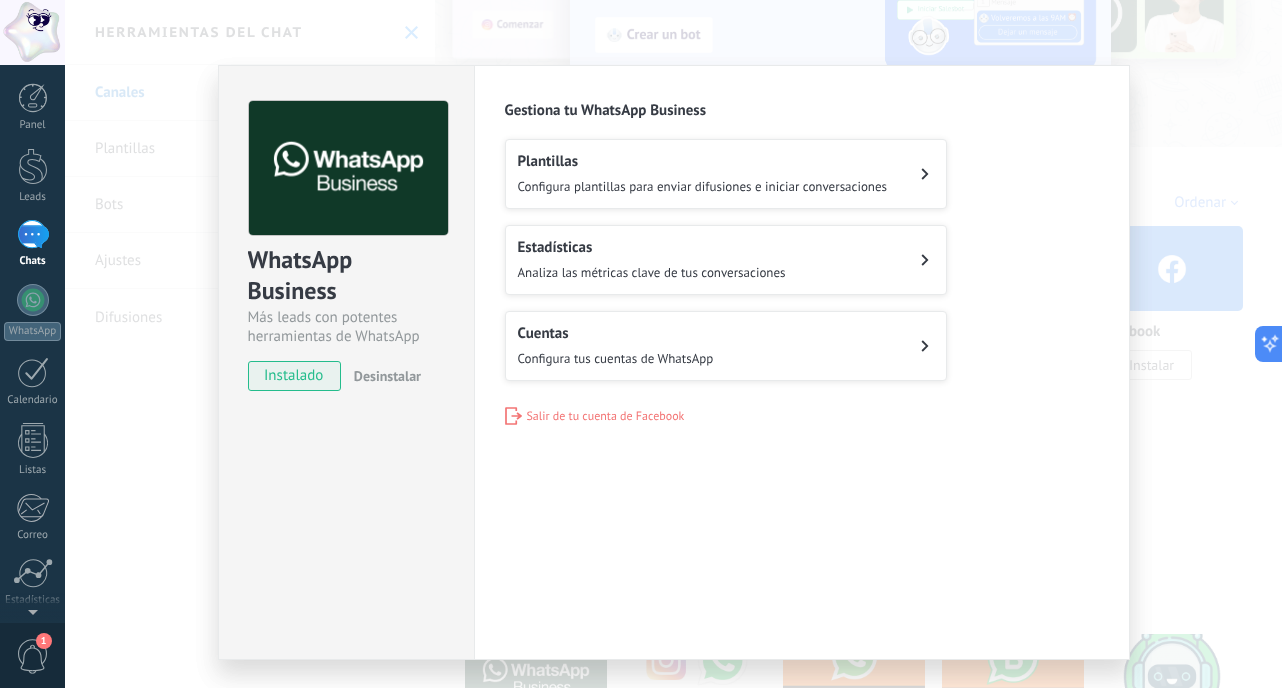 click on "Cuentas Configura tus cuentas de WhatsApp" at bounding box center [726, 346] 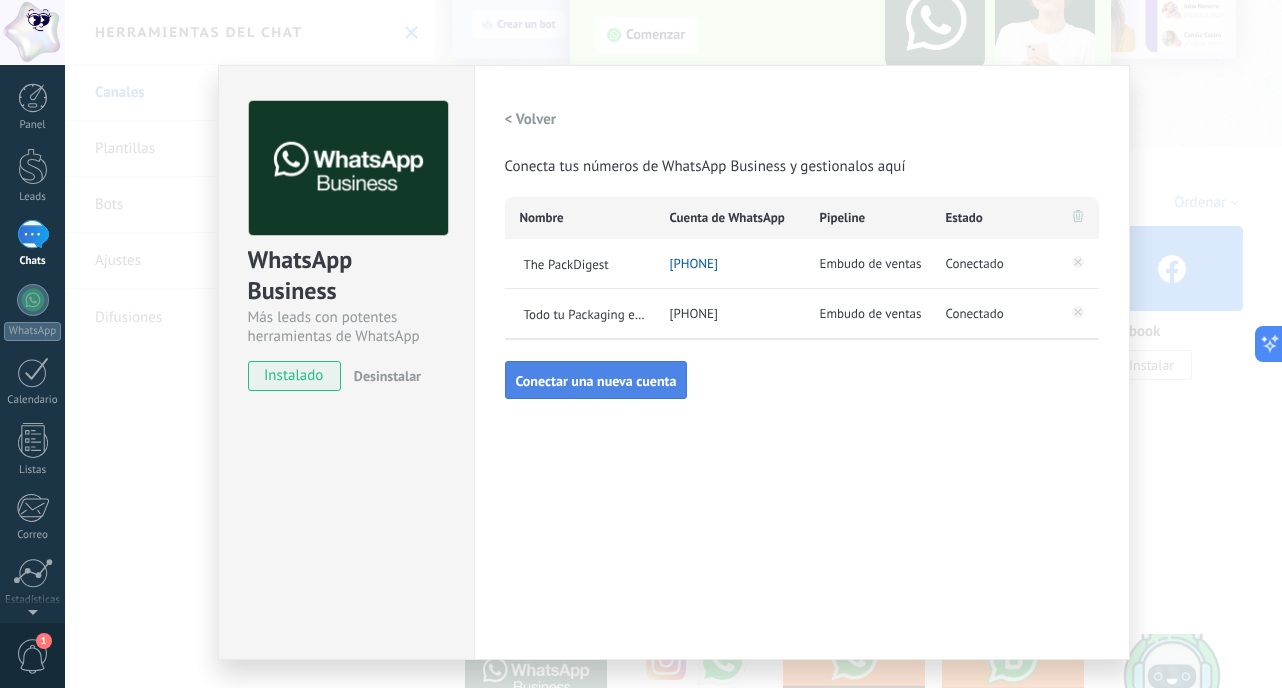 click on "Conectar una nueva cuenta" at bounding box center [596, 380] 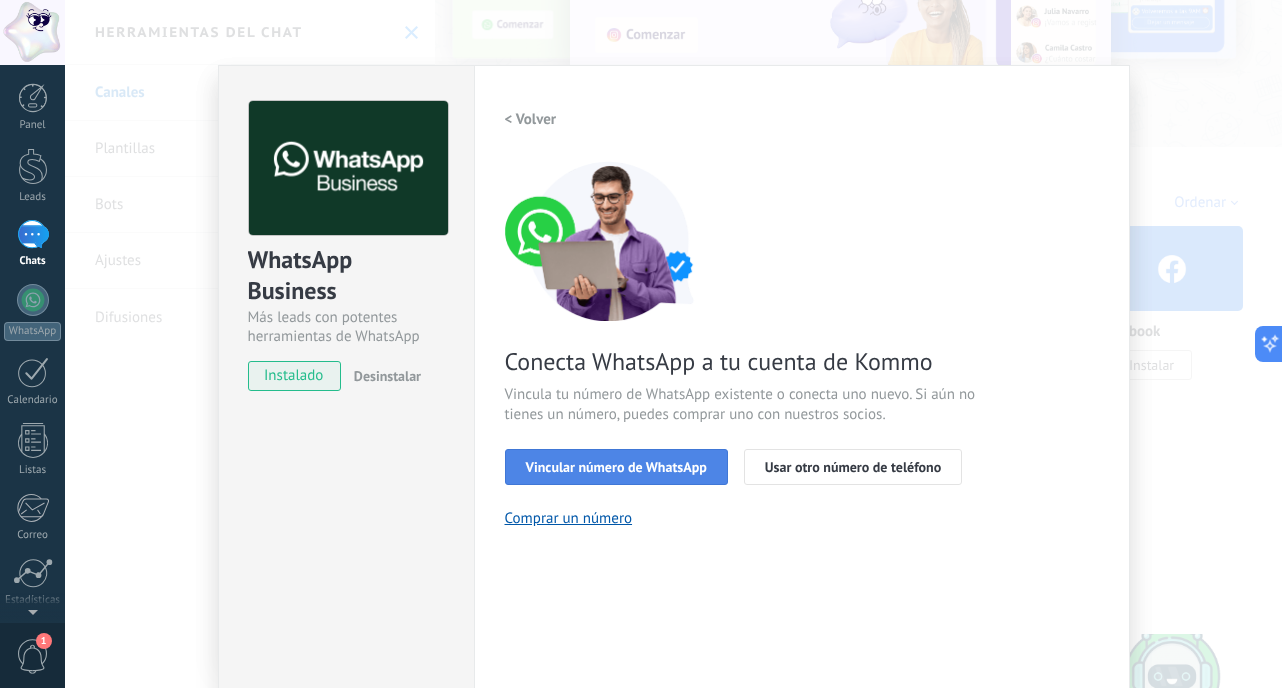 click on "Vincular número de WhatsApp" at bounding box center (616, 467) 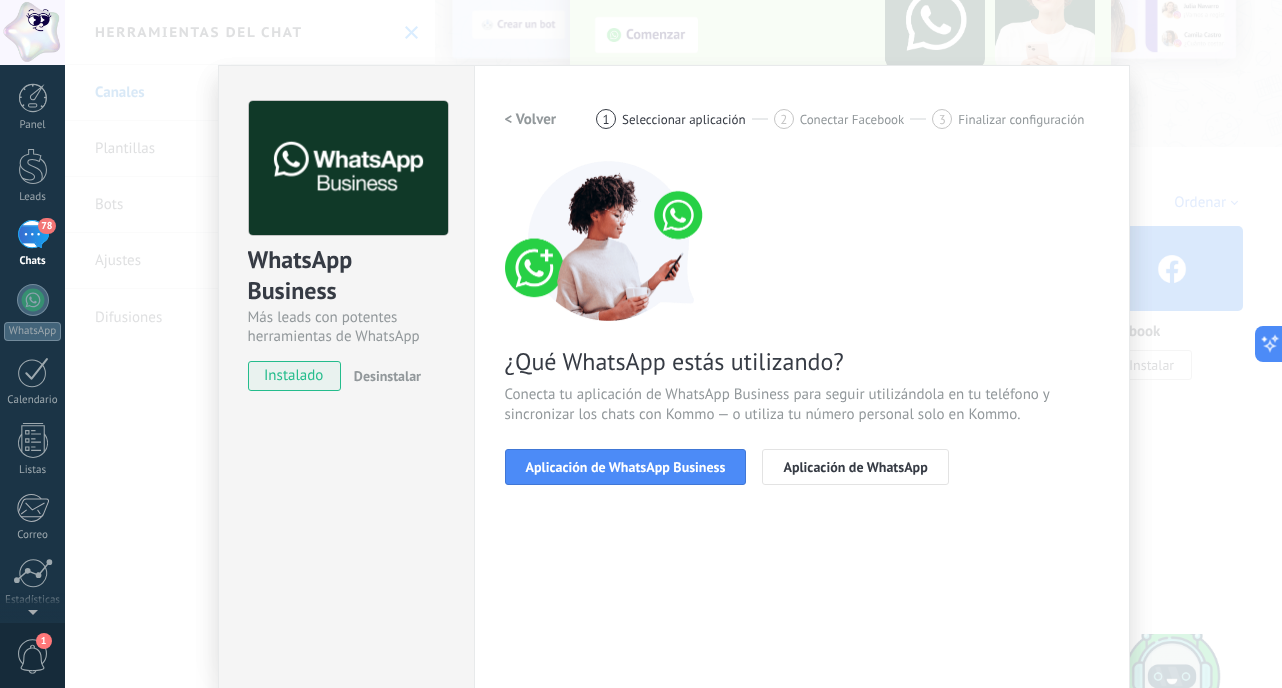 click on "Aplicación de WhatsApp Business" at bounding box center [626, 467] 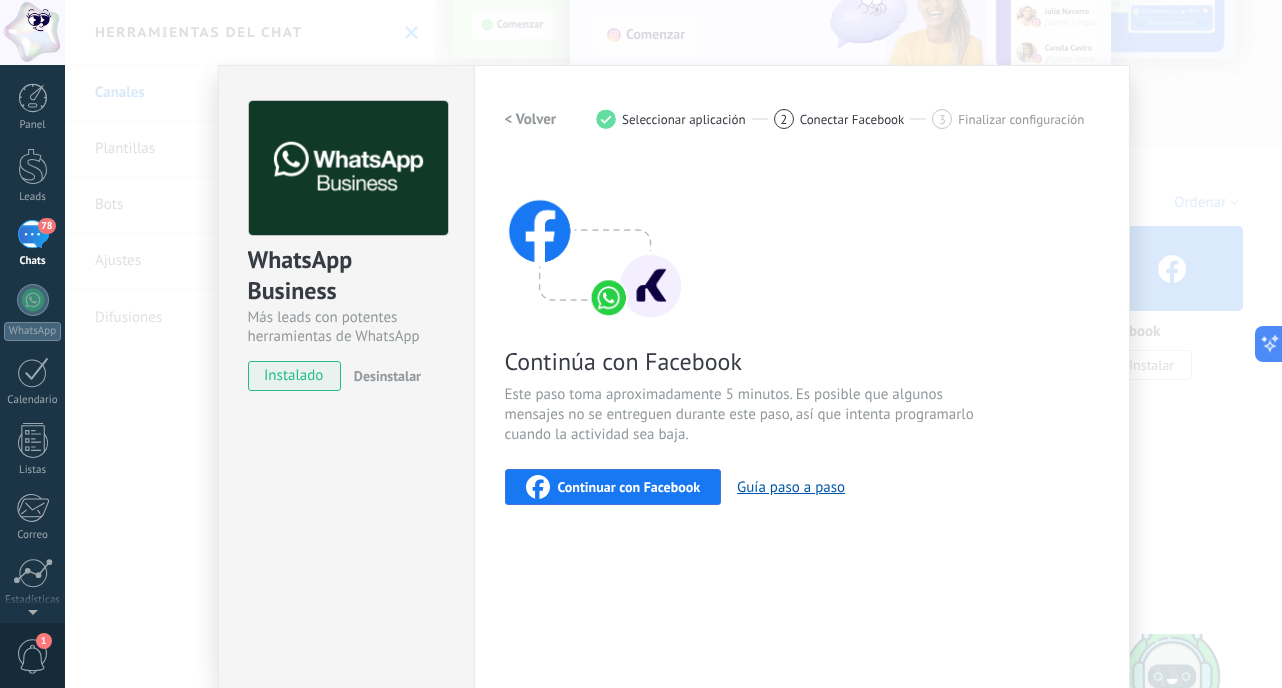 drag, startPoint x: 771, startPoint y: 484, endPoint x: 722, endPoint y: 494, distance: 50.01 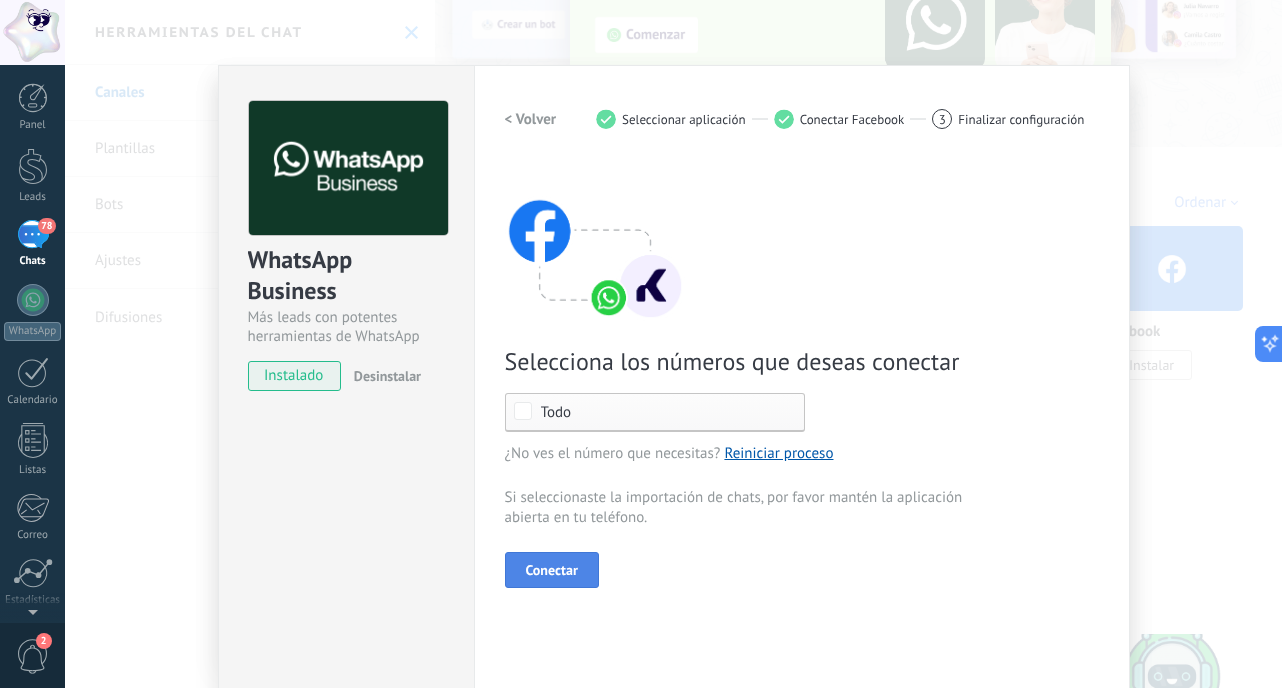 click on "Conectar" at bounding box center [552, 570] 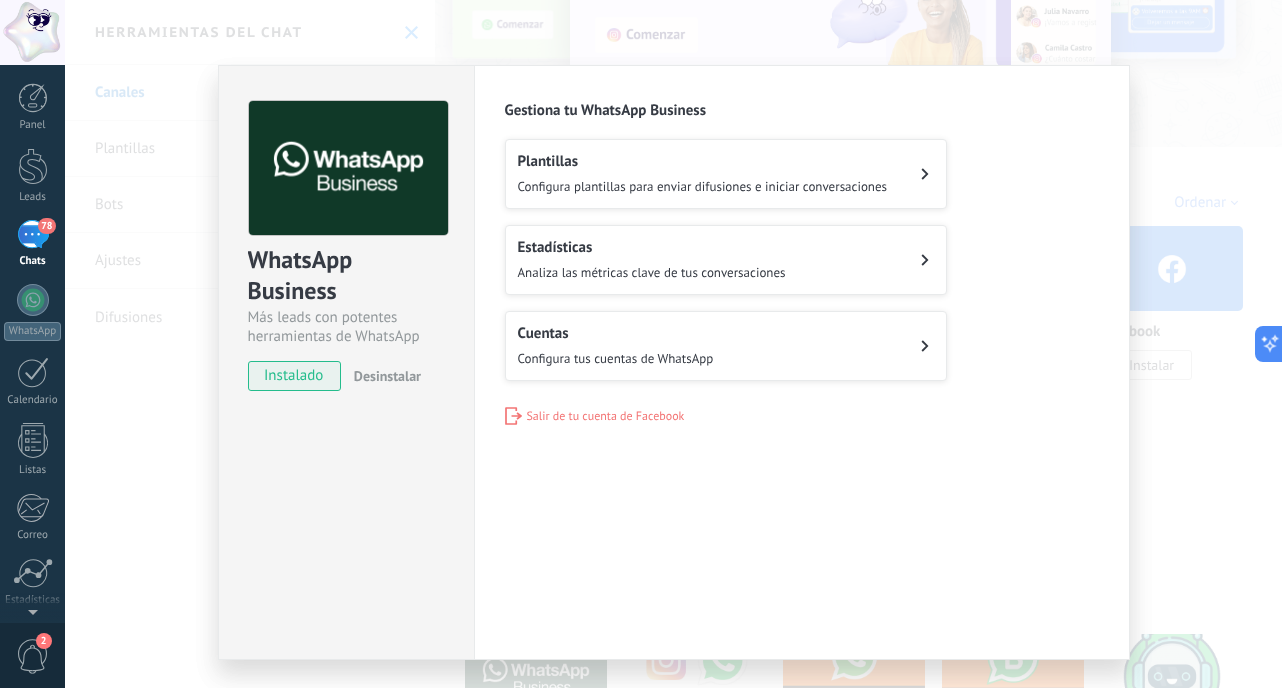 click on "Cuentas" at bounding box center (616, 333) 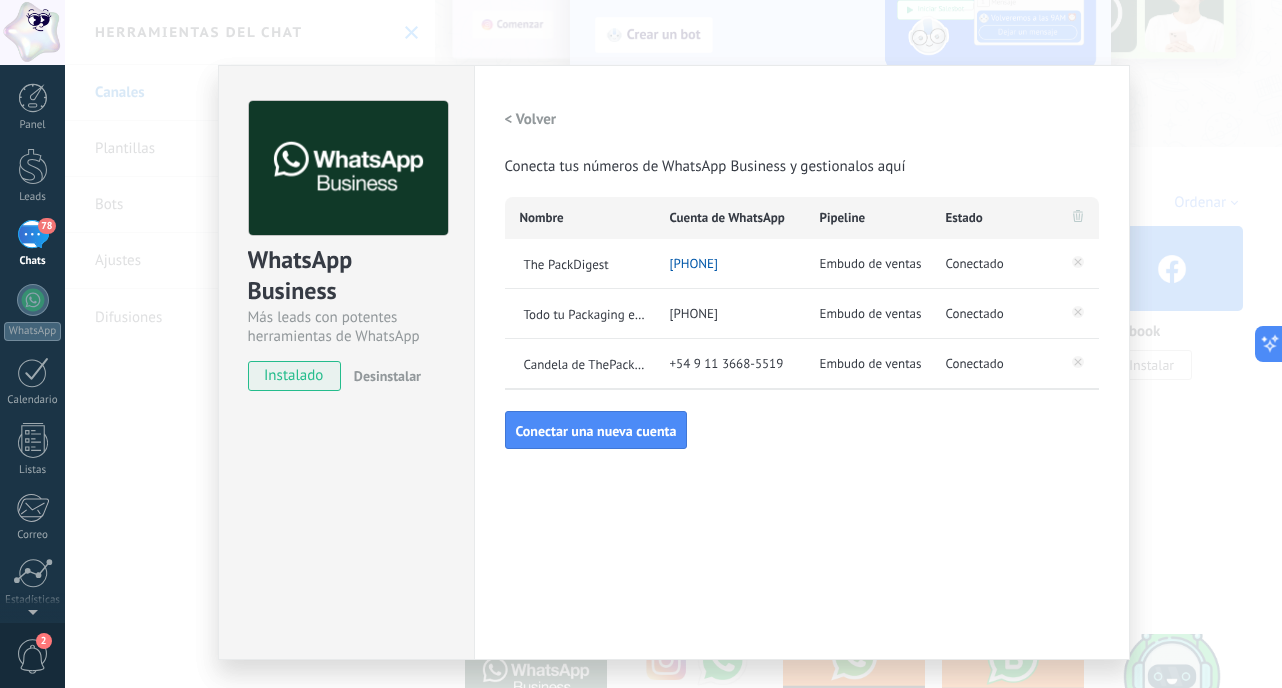 click 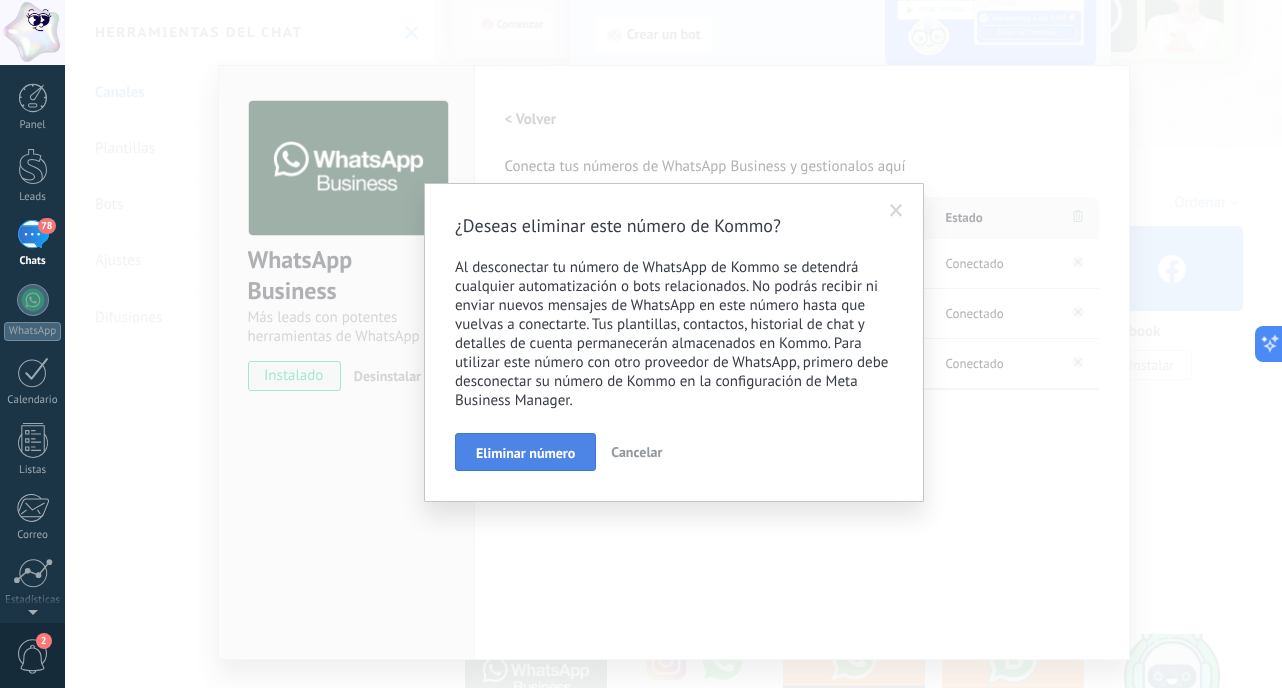 click on "Eliminar número" at bounding box center (525, 453) 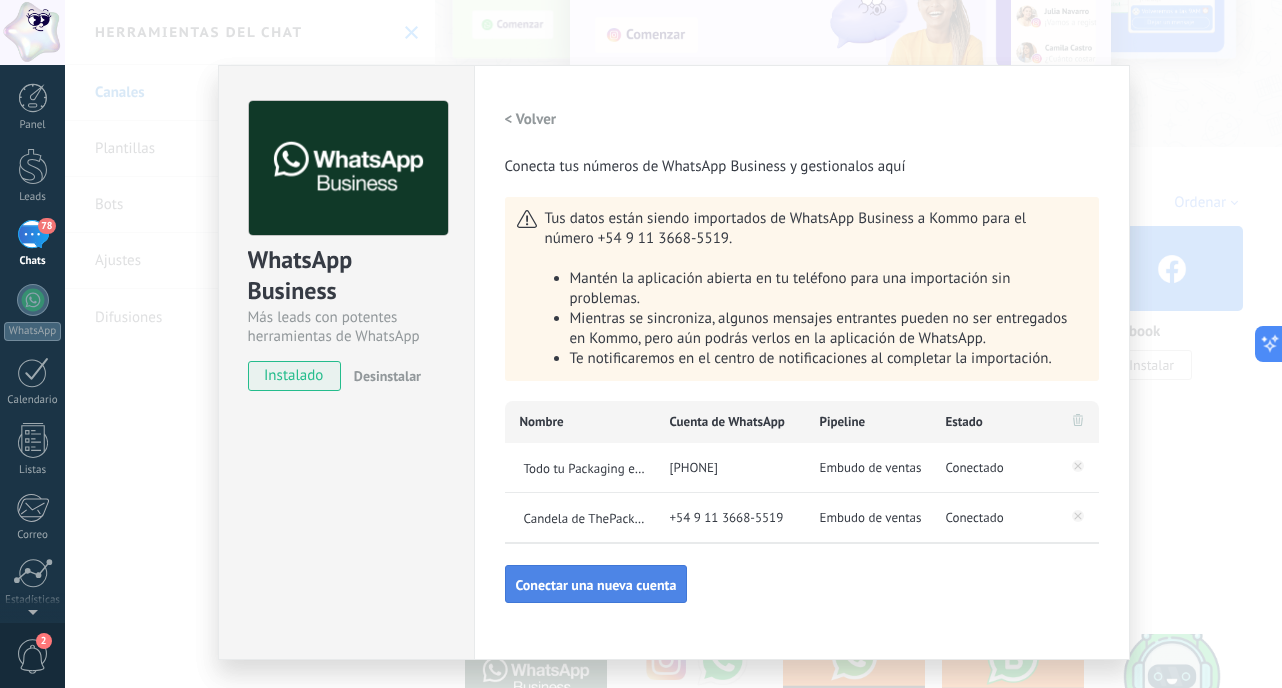 click on "Conectar una nueva cuenta" at bounding box center (596, 584) 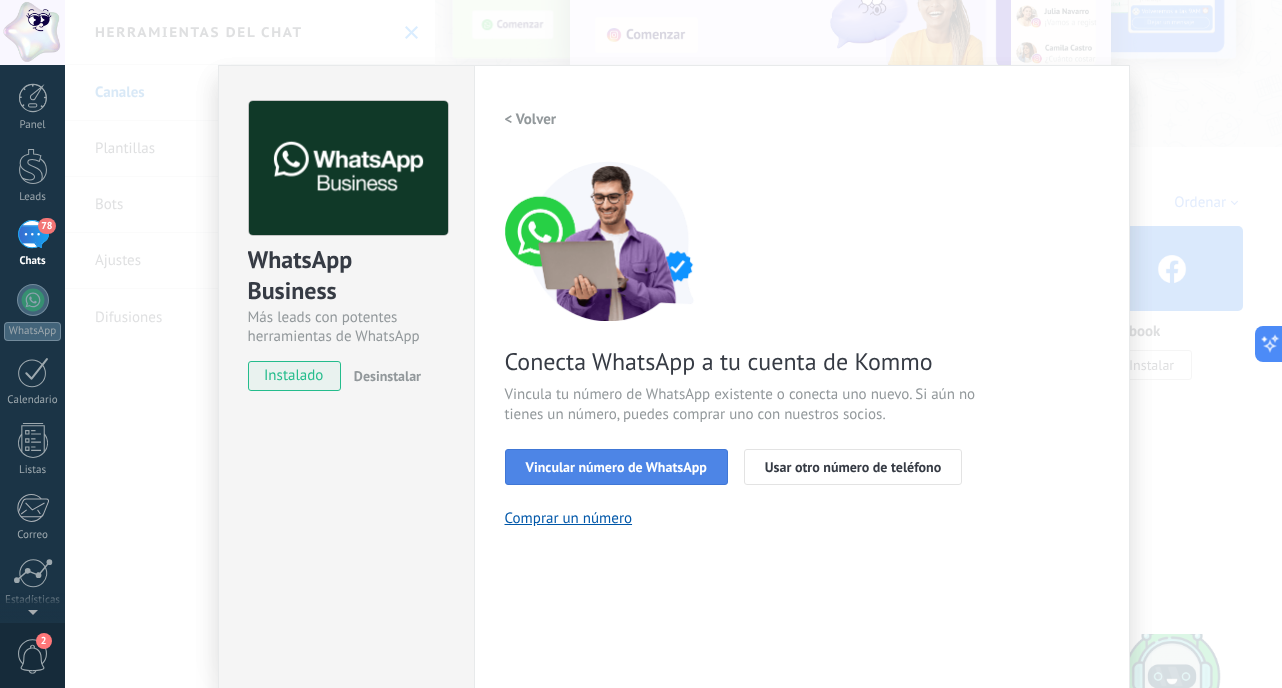 click on "Vincular número de WhatsApp" at bounding box center (616, 467) 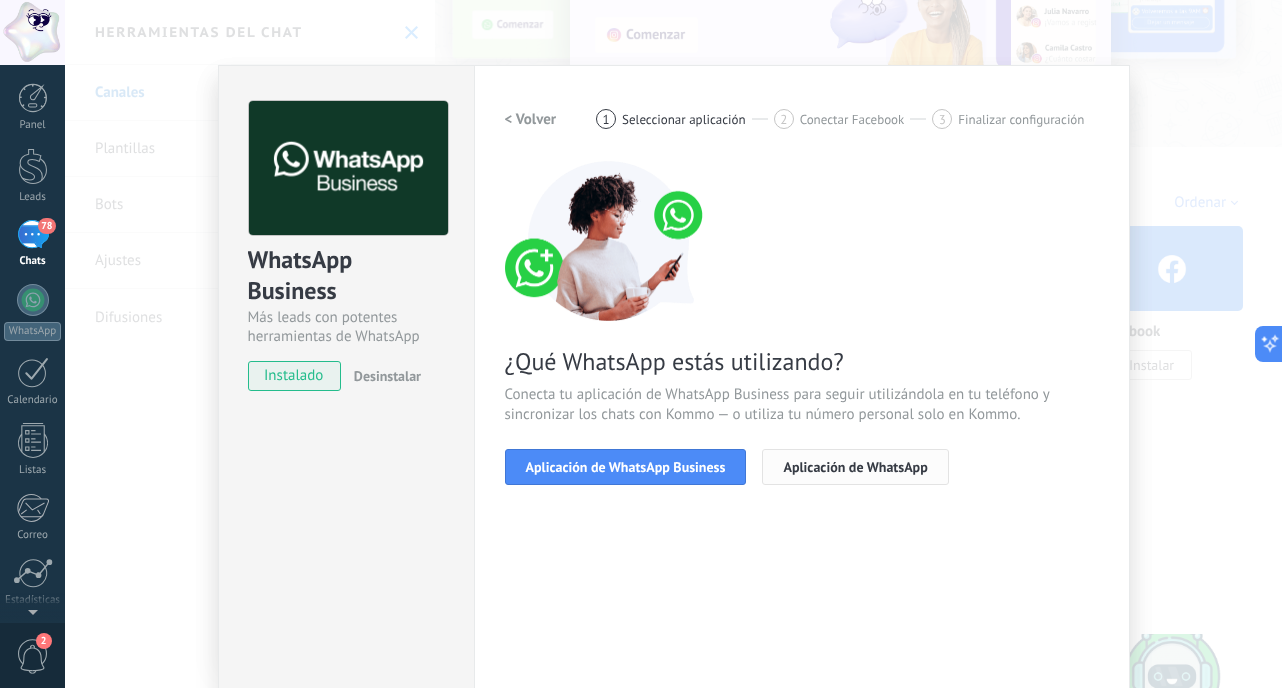click on "Aplicación de WhatsApp" at bounding box center [855, 467] 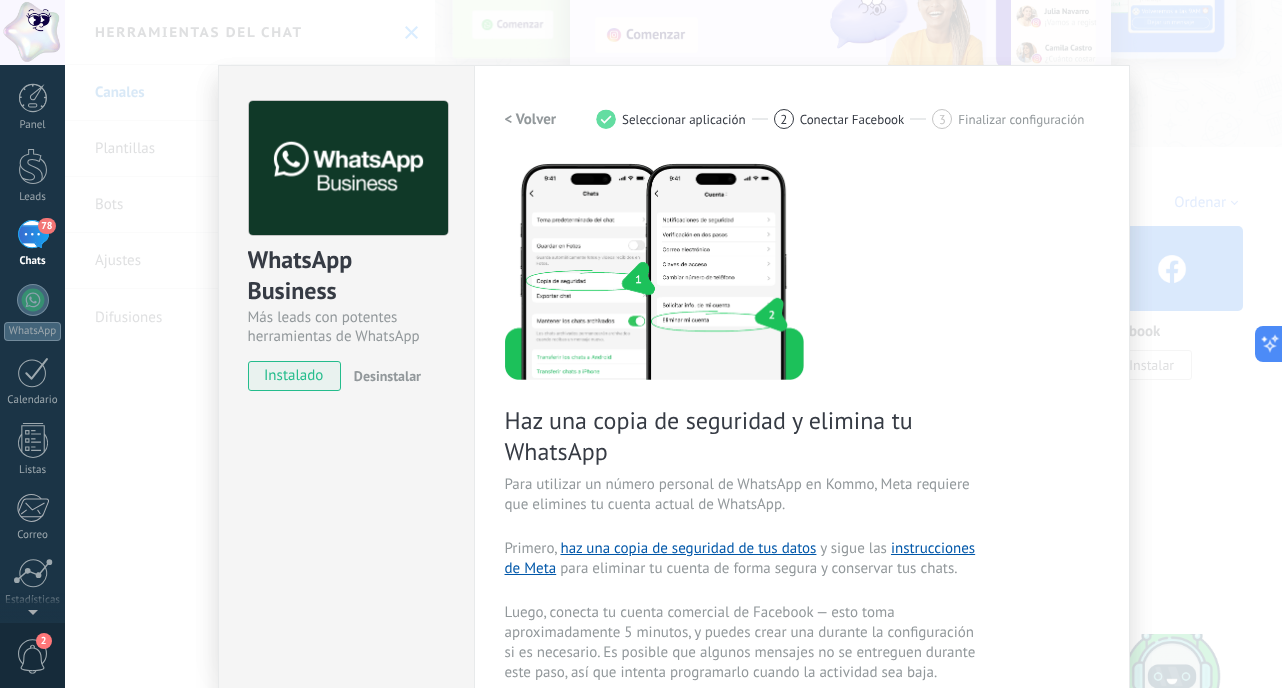 scroll, scrollTop: 219, scrollLeft: 0, axis: vertical 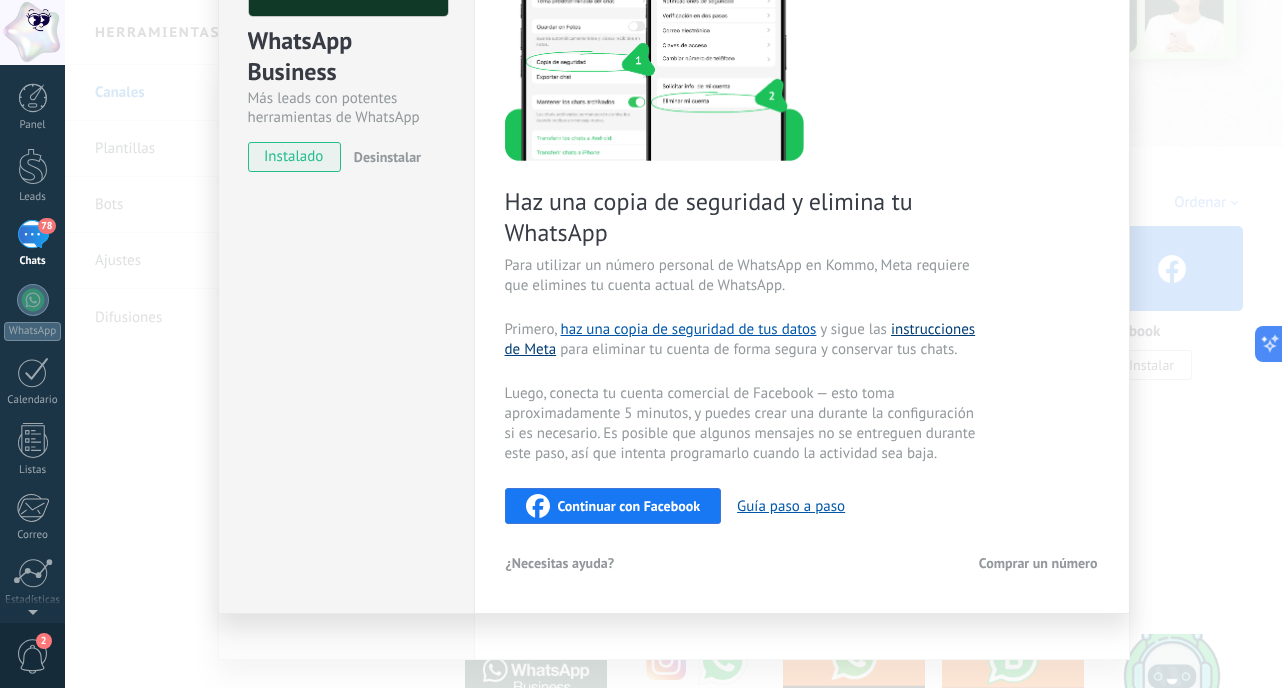 click on "instrucciones de Meta" at bounding box center [740, 339] 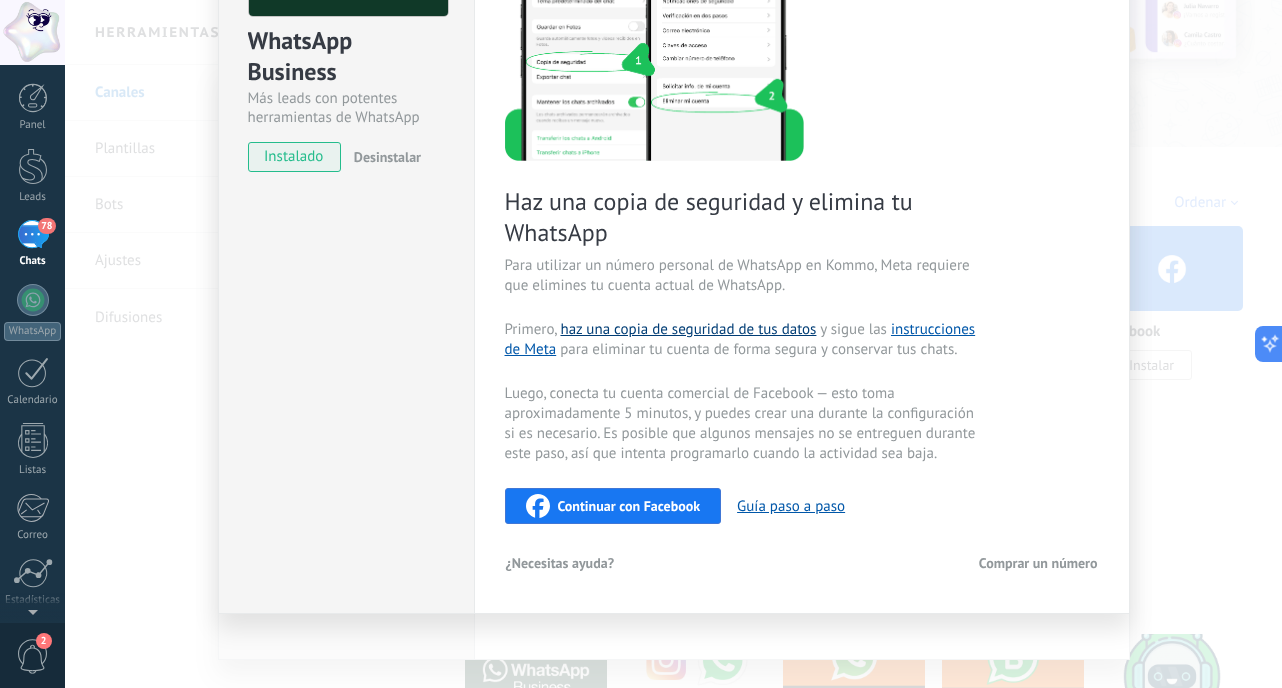 click on "haz una copia de seguridad de tus datos" at bounding box center [688, 329] 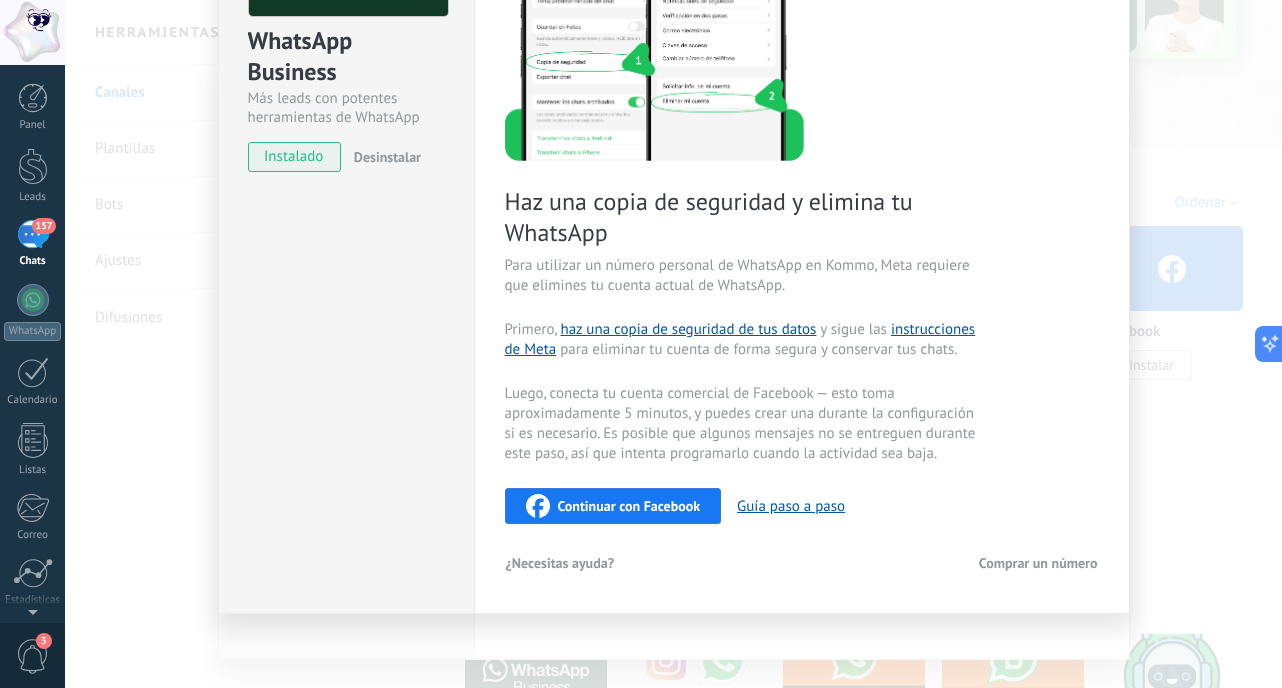 click on "Continuar con Facebook" at bounding box center (613, 506) 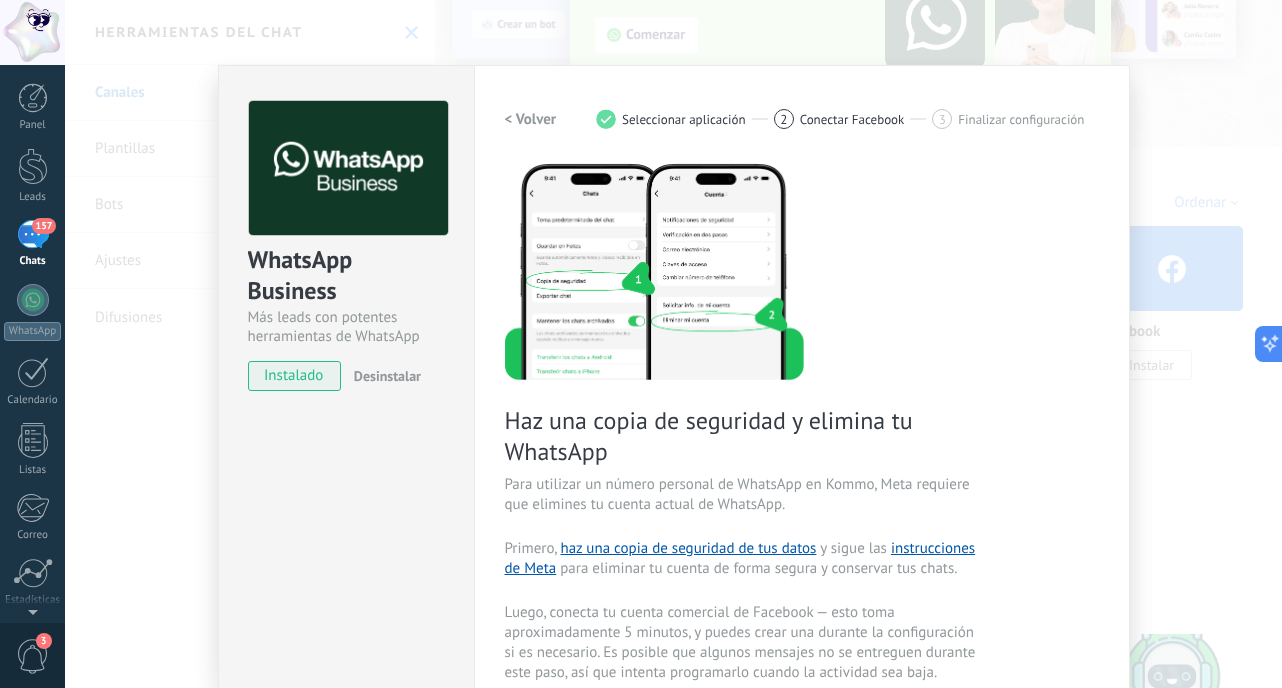 scroll, scrollTop: 219, scrollLeft: 0, axis: vertical 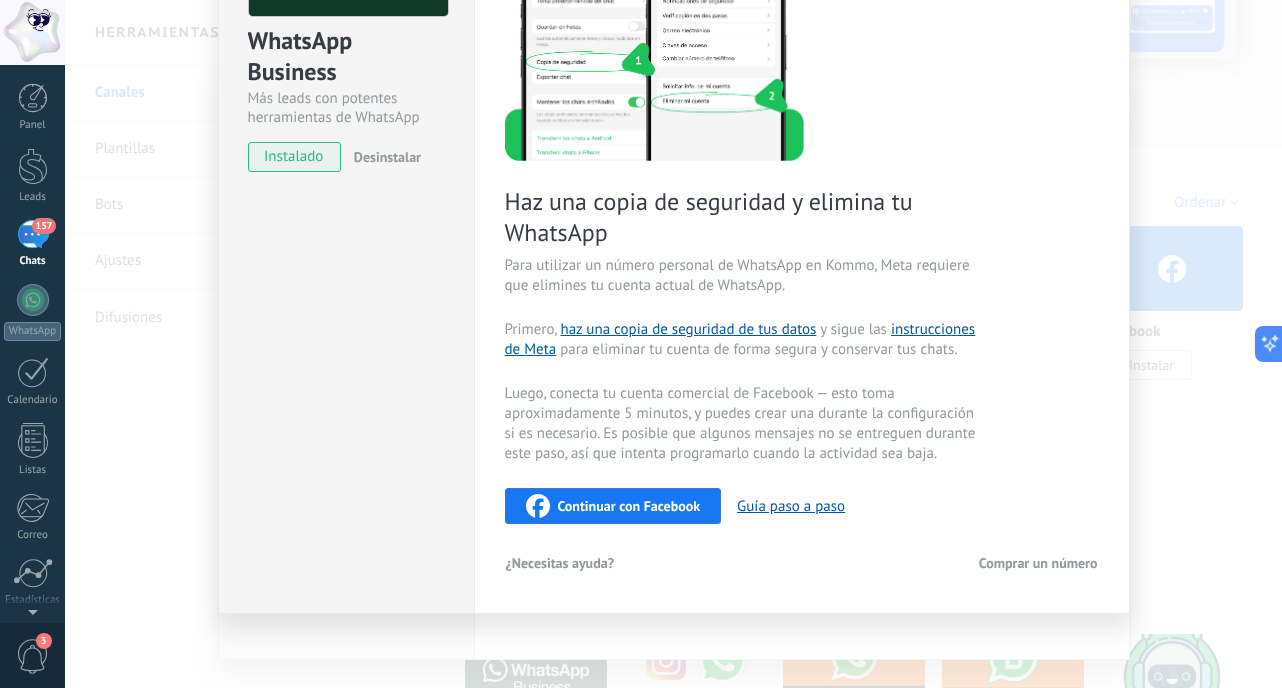 type 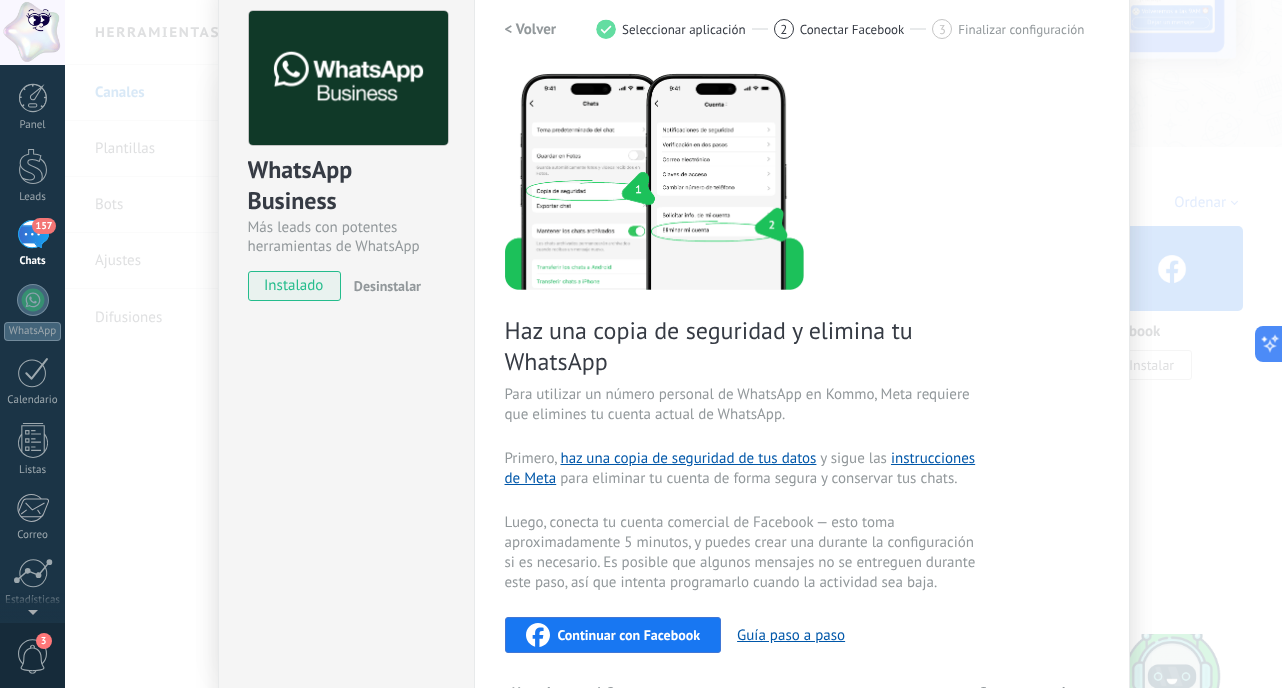 scroll, scrollTop: 0, scrollLeft: 0, axis: both 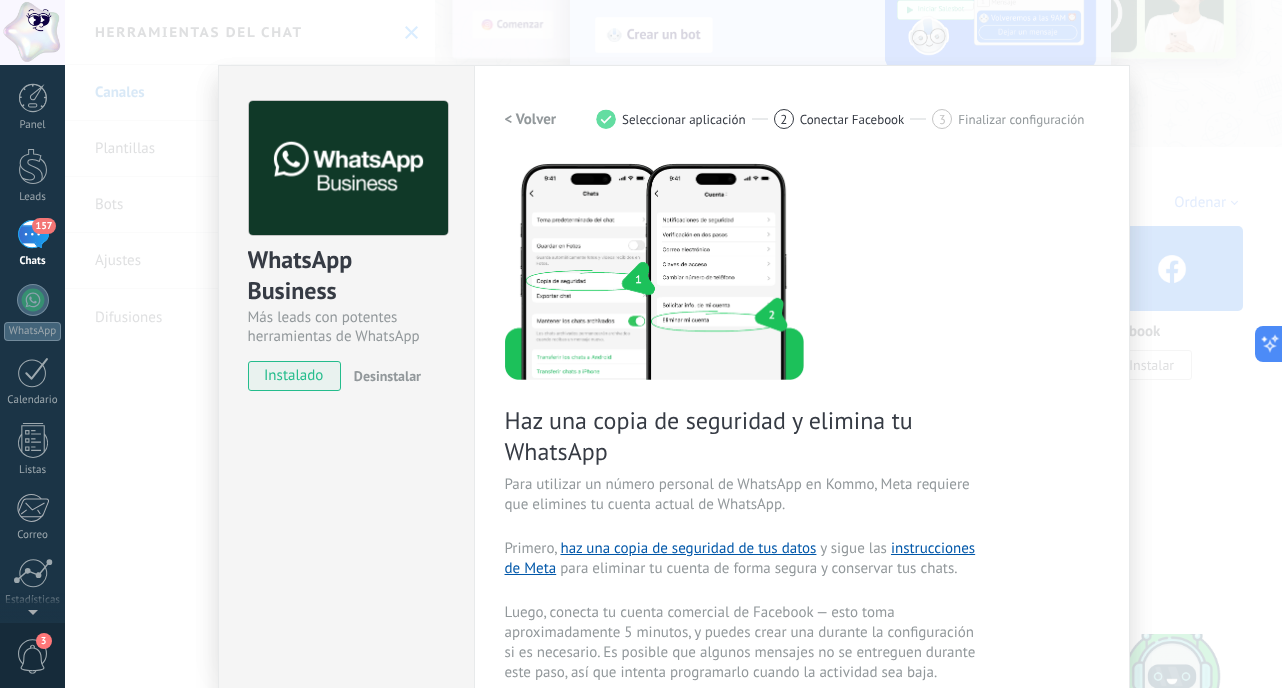 click on "WhatsApp Business Más leads con potentes herramientas de WhatsApp instalado Desinstalar Configuraciones Autorizaciones Esta pestaña registra a los usuarios que han concedido acceso a las integración a esta cuenta. Si deseas remover la posibilidad que un usuario pueda enviar solicitudes a la cuenta en nombre de esta integración, puedes revocar el acceso. Si el acceso a todos los usuarios es revocado, la integración dejará de funcionar. Esta aplicacion está instalada, pero nadie le ha dado acceso aun. WhatsApp Cloud API más _:  Guardar < Volver 1 Seleccionar aplicación 2 Conectar Facebook  3 Finalizar configuración Haz una copia de seguridad y elimina tu WhatsApp Para utilizar un número personal de WhatsApp en Kommo, Meta requiere que elimines tu cuenta actual de WhatsApp. Primero,    haz una copia de seguridad de tus datos   y sigue las   instrucciones de Meta   para eliminar tu cuenta de forma segura y conservar tus chats. Continuar con Facebook Guía paso a paso ¿Necesitas ayuda?" at bounding box center (673, 344) 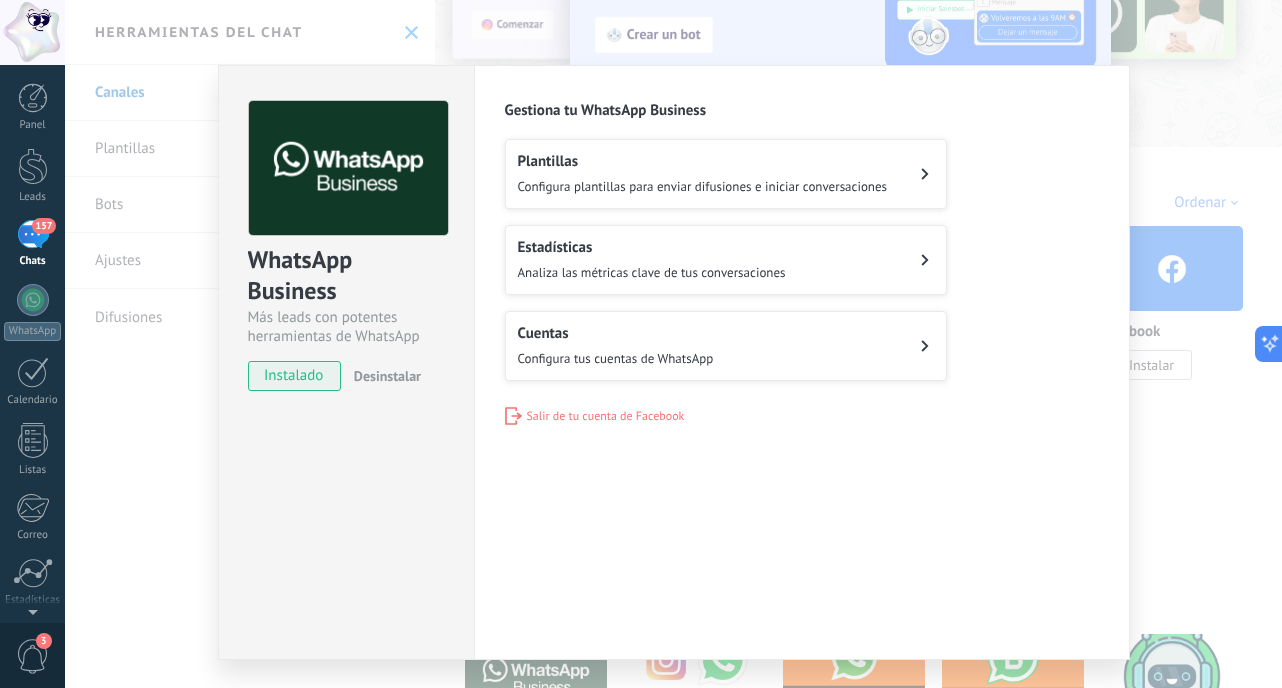 click on "Cuentas Configura tus cuentas de WhatsApp" at bounding box center (726, 346) 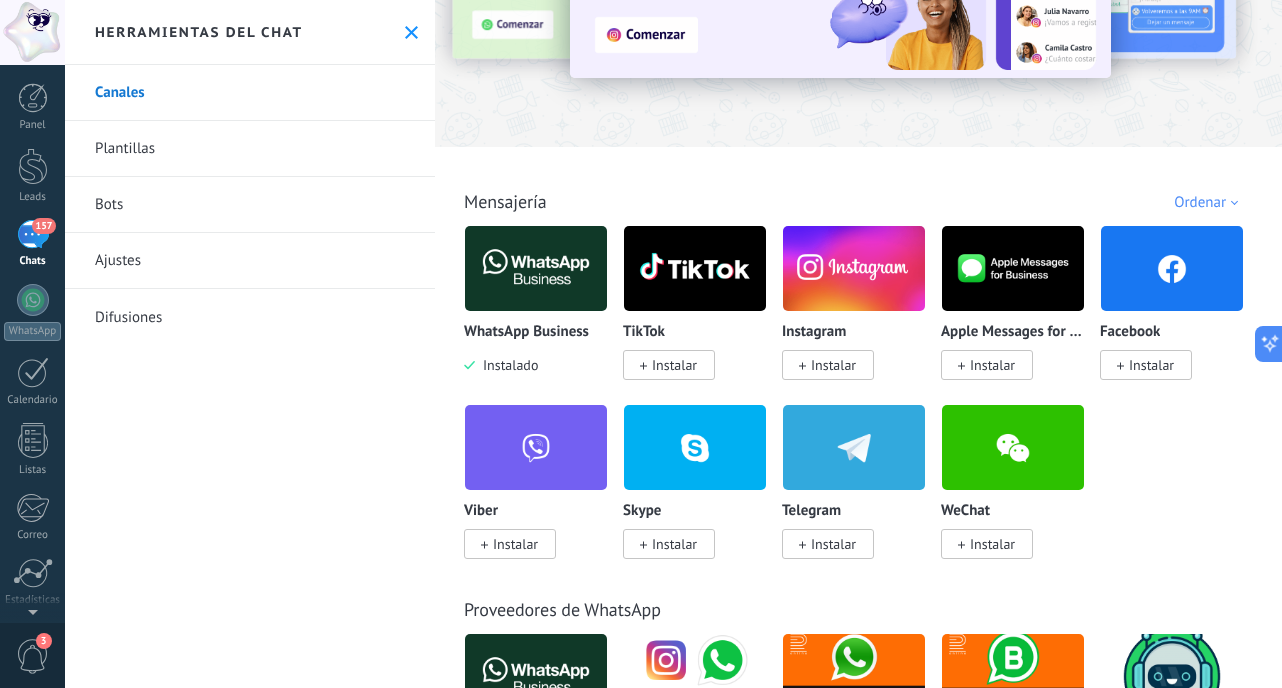 click on "Instagram Instalar" at bounding box center [861, 314] 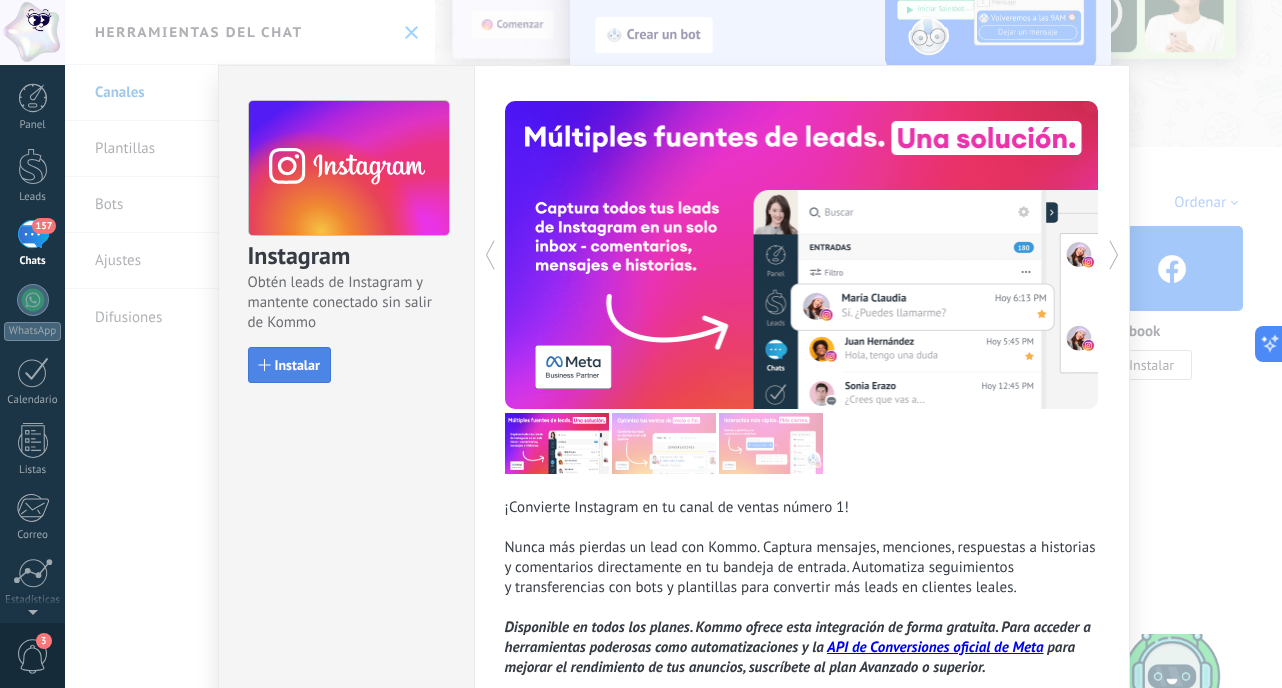 click on "Instalar" at bounding box center [289, 365] 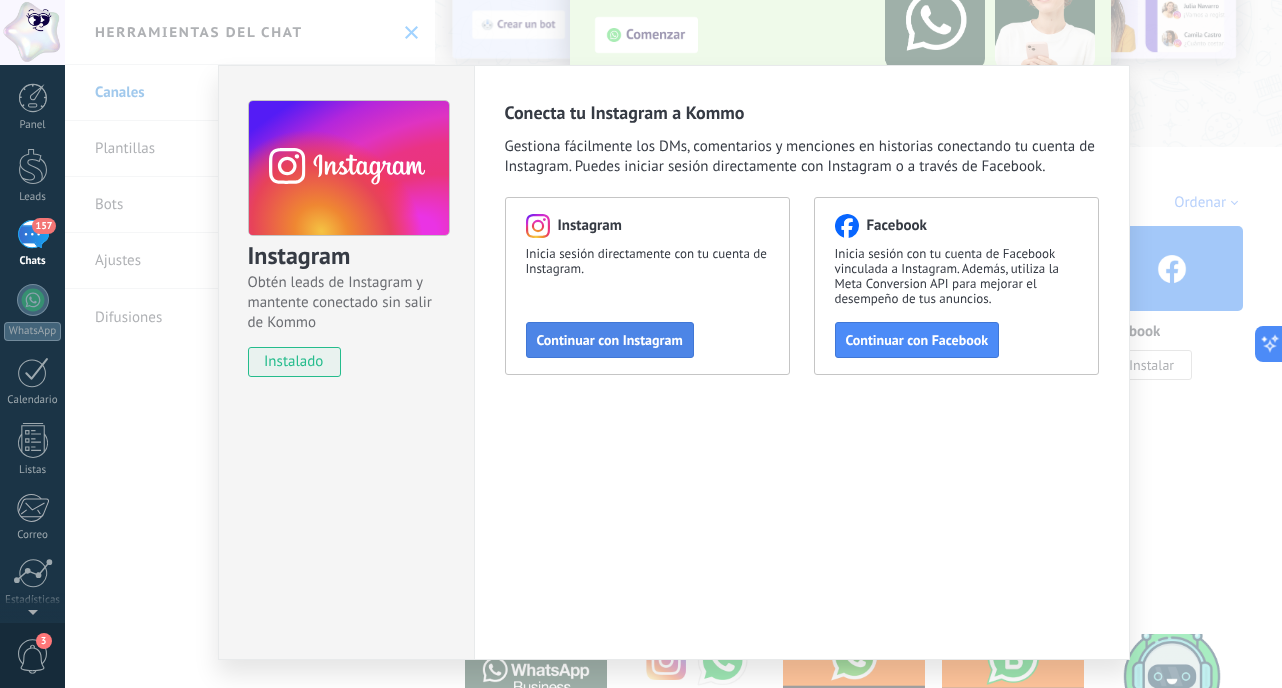 click on "Continuar con Instagram" at bounding box center (610, 340) 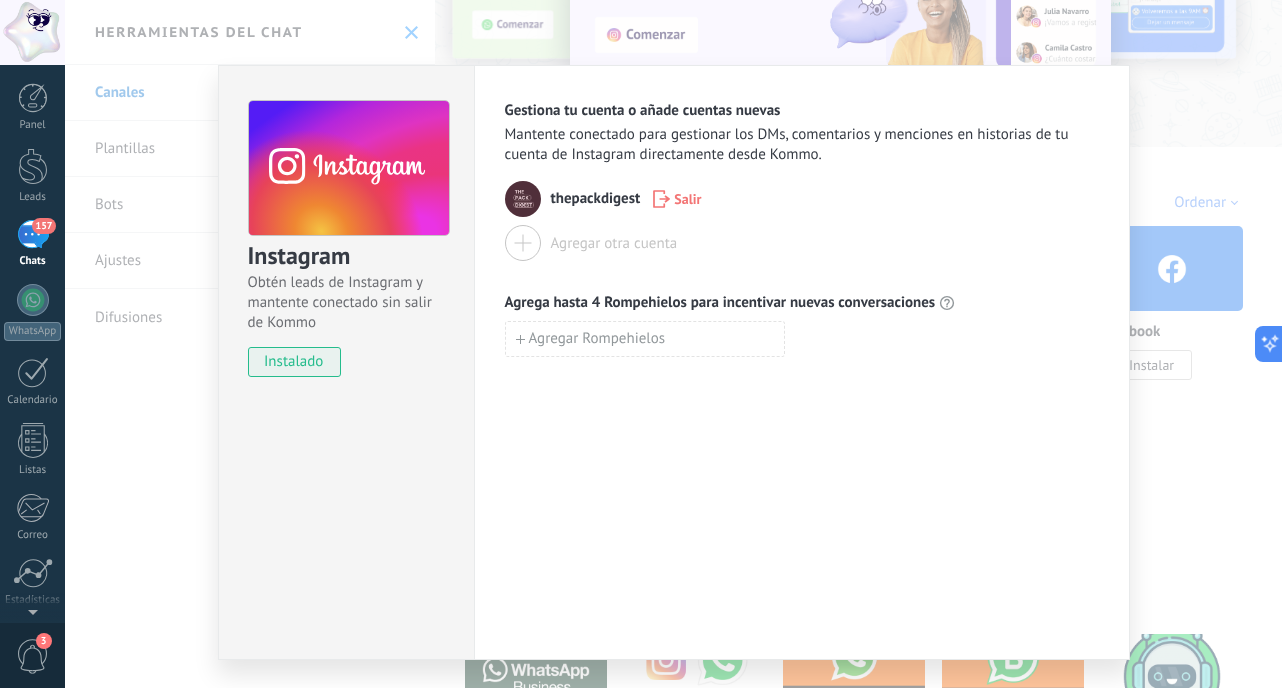 click at bounding box center (523, 243) 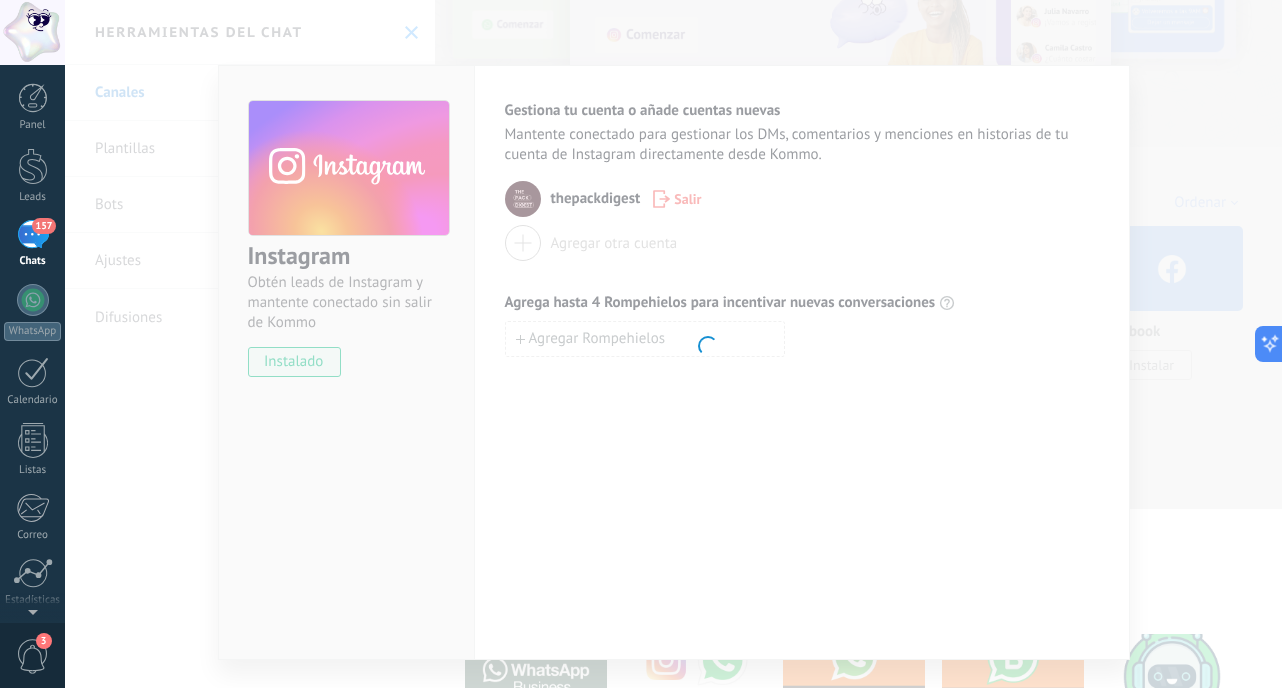 type 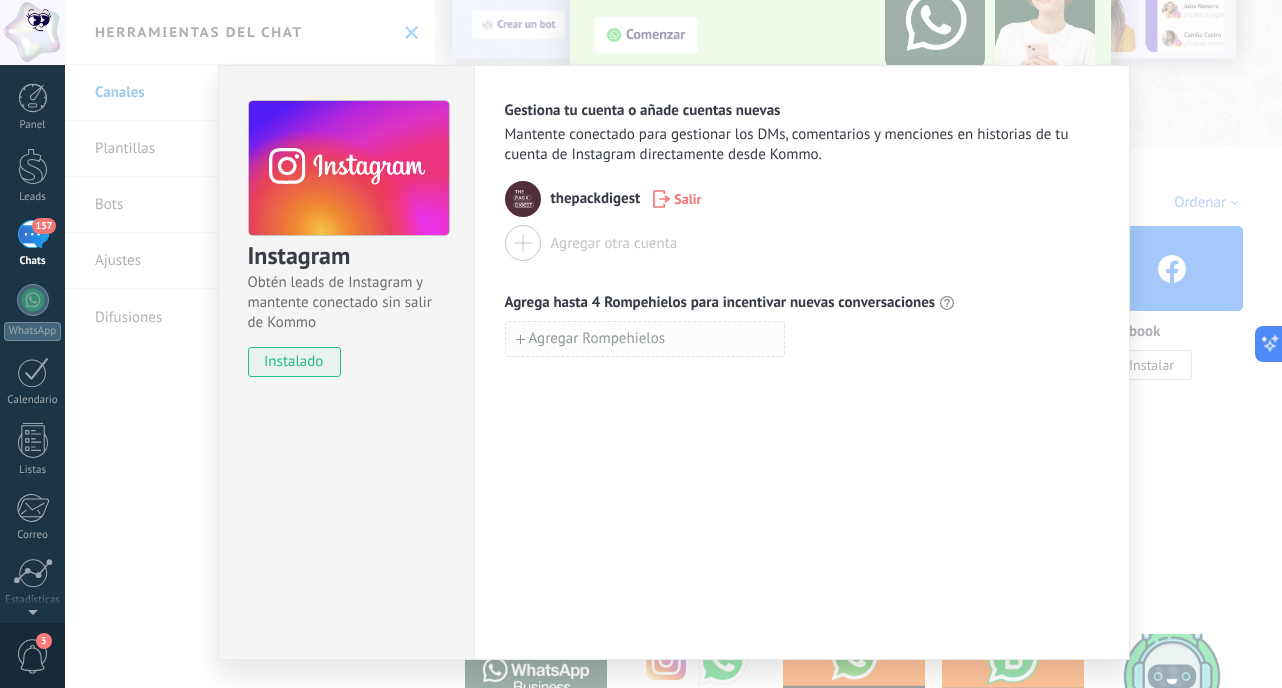 click on "Agregar Rompehielos" at bounding box center [597, 339] 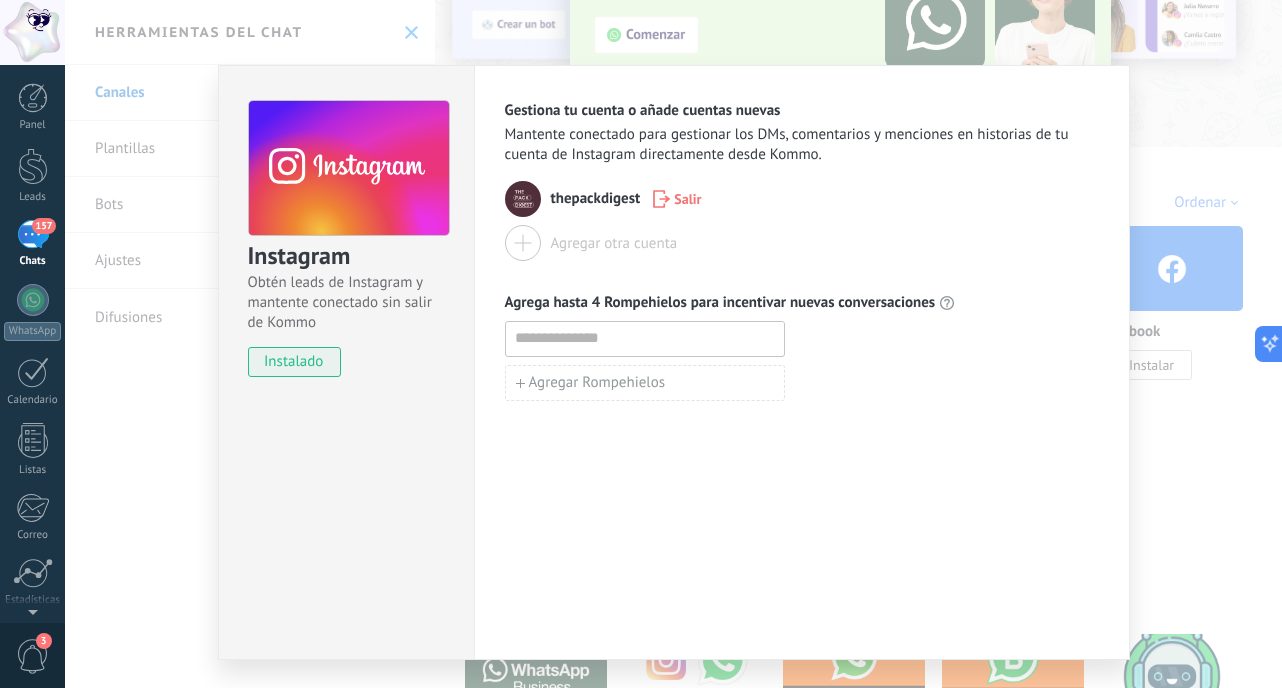 click on "Agregar otra cuenta" at bounding box center (591, 243) 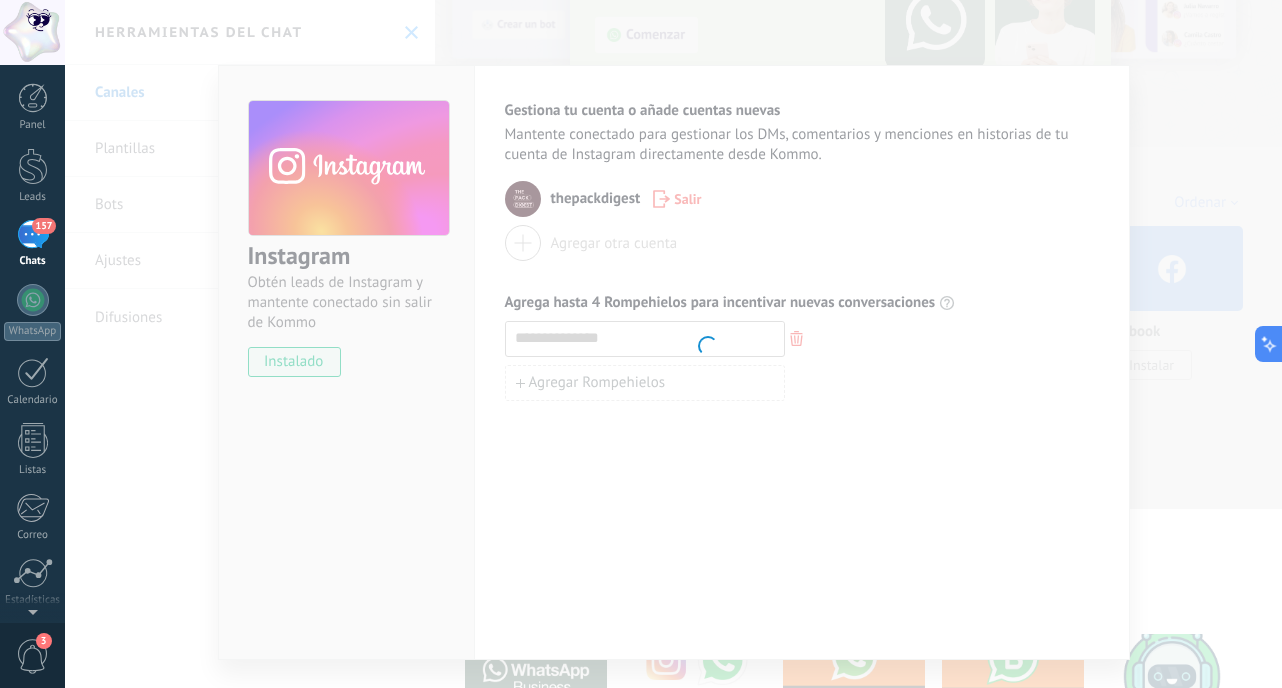 click on ".abccls-1,.abccls-2{fill-rule:evenodd}.abccls-2{fill:#fff} .abfcls-1{fill:none}.abfcls-2{fill:#fff} .abncls-1{isolation:isolate}.abncls-2{opacity:.06}.abncls-2,.abncls-3,.abncls-6{mix-blend-mode:multiply}.abncls-3{opacity:.15}.abncls-4,.abncls-8{fill:#fff}.abncls-5{fill:url(#abnlinear-gradient)}.abncls-6{opacity:.04}.abncls-7{fill:url(#abnlinear-gradient-2)}.abncls-8{fill-rule:evenodd} .abqst0{fill:#ffa200} .abwcls-1{fill:#252525} .cls-1{isolation:isolate} .acicls-1{fill:none} .aclcls-1{fill:#232323} .acnst0{display:none} .addcls-1,.addcls-2{fill:none;stroke-miterlimit:10}.addcls-1{stroke:#dfe0e5}.addcls-2{stroke:#a1a7ab} .adecls-1,.adecls-2{fill:none;stroke-miterlimit:10}.adecls-1{stroke:#dfe0e5}.adecls-2{stroke:#a1a7ab} .adqcls-1{fill:#8591a5;fill-rule:evenodd} .aeccls-1{fill:#5c9f37} .aeecls-1{fill:#f86161} .aejcls-1{fill:#8591a5;fill-rule:evenodd} .aekcls-1{fill-rule:evenodd} .aelcls-1{fill-rule:evenodd;fill:currentColor} .aemcls-1{fill-rule:evenodd;fill:currentColor} .aencls-2{fill:#f86161;opacity:.3}" at bounding box center [641, 344] 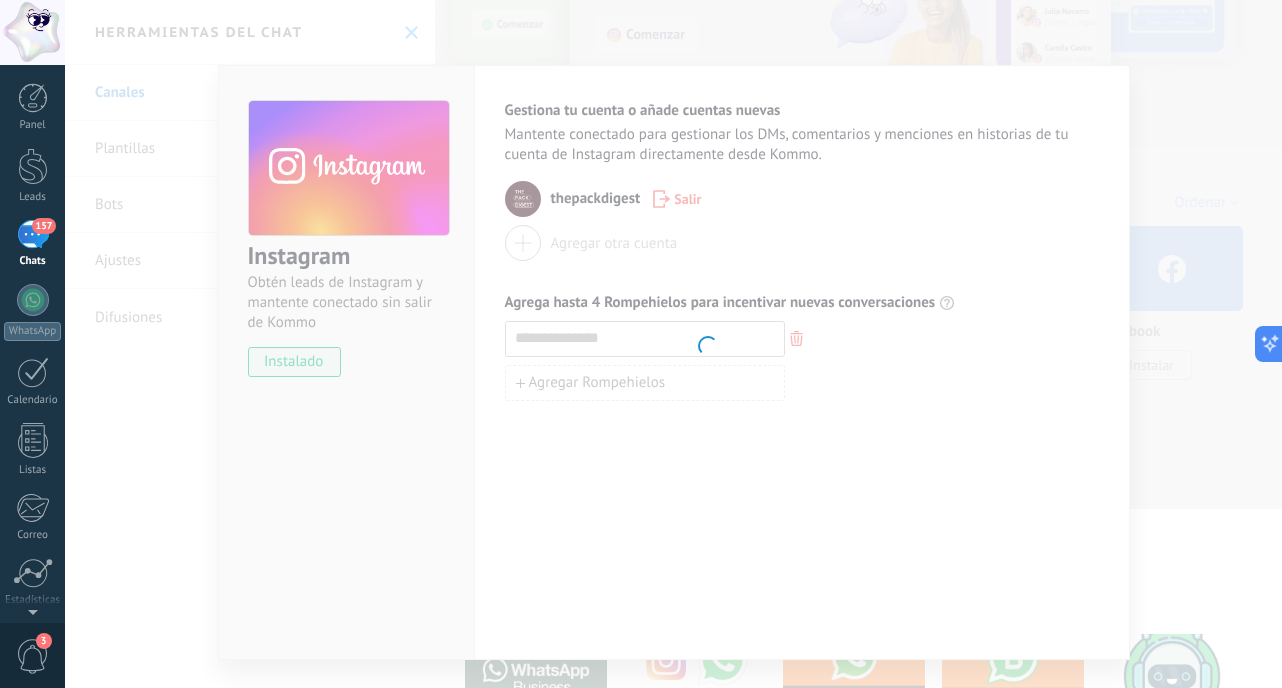 click on ".abccls-1,.abccls-2{fill-rule:evenodd}.abccls-2{fill:#fff} .abfcls-1{fill:none}.abfcls-2{fill:#fff} .abncls-1{isolation:isolate}.abncls-2{opacity:.06}.abncls-2,.abncls-3,.abncls-6{mix-blend-mode:multiply}.abncls-3{opacity:.15}.abncls-4,.abncls-8{fill:#fff}.abncls-5{fill:url(#abnlinear-gradient)}.abncls-6{opacity:.04}.abncls-7{fill:url(#abnlinear-gradient-2)}.abncls-8{fill-rule:evenodd} .abqst0{fill:#ffa200} .abwcls-1{fill:#252525} .cls-1{isolation:isolate} .acicls-1{fill:none} .aclcls-1{fill:#232323} .acnst0{display:none} .addcls-1,.addcls-2{fill:none;stroke-miterlimit:10}.addcls-1{stroke:#dfe0e5}.addcls-2{stroke:#a1a7ab} .adecls-1,.adecls-2{fill:none;stroke-miterlimit:10}.adecls-1{stroke:#dfe0e5}.adecls-2{stroke:#a1a7ab} .adqcls-1{fill:#8591a5;fill-rule:evenodd} .aeccls-1{fill:#5c9f37} .aeecls-1{fill:#f86161} .aejcls-1{fill:#8591a5;fill-rule:evenodd} .aekcls-1{fill-rule:evenodd} .aelcls-1{fill-rule:evenodd;fill:currentColor} .aemcls-1{fill-rule:evenodd;fill:currentColor} .aencls-2{fill:#f86161;opacity:.3}" at bounding box center [641, 344] 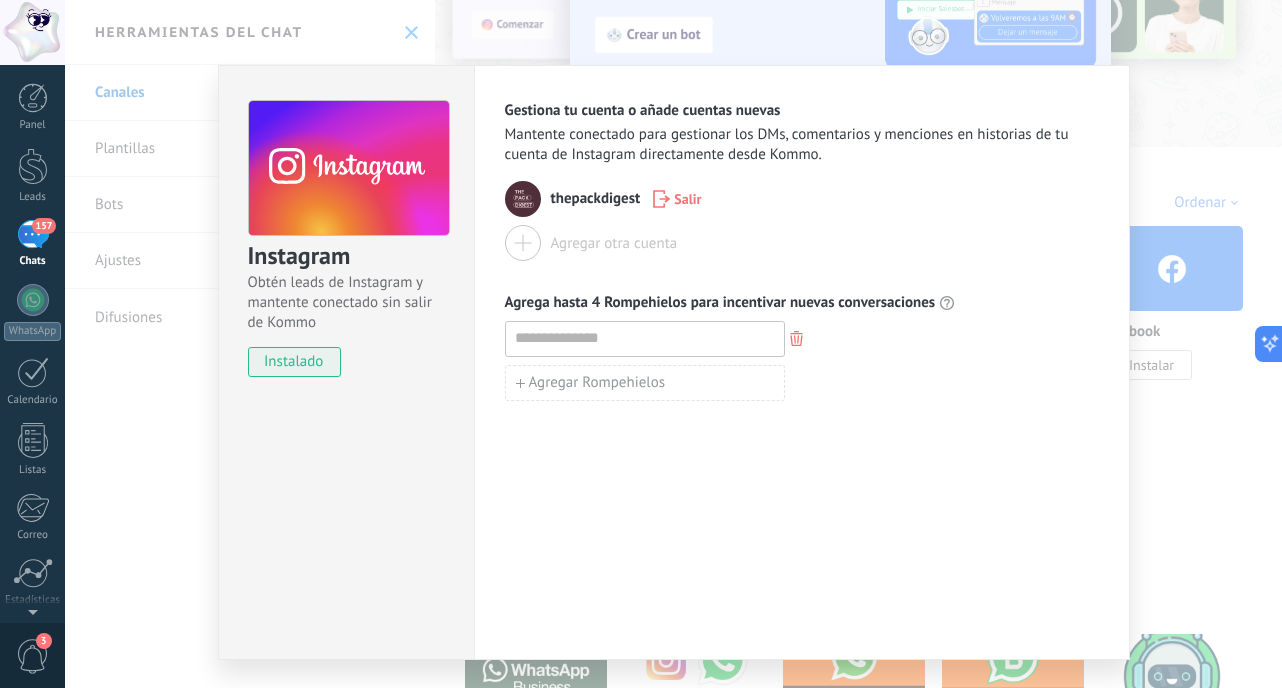 click 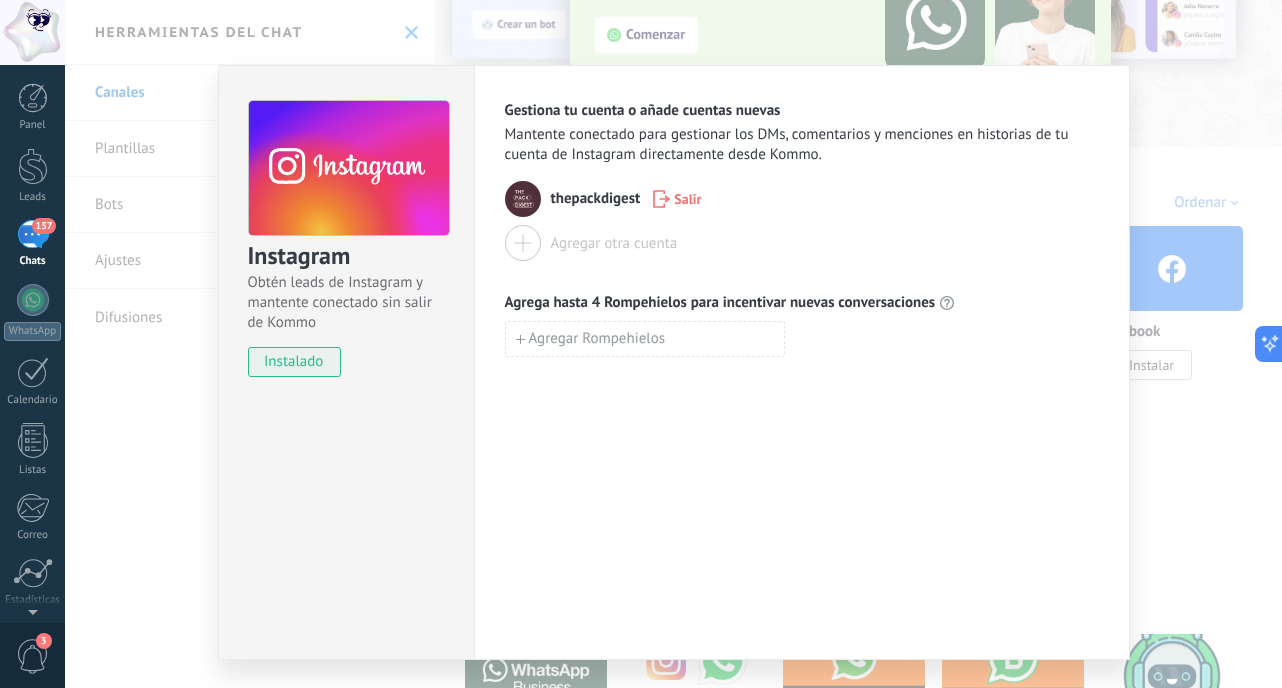 click on "Agregar otra cuenta" at bounding box center (591, 243) 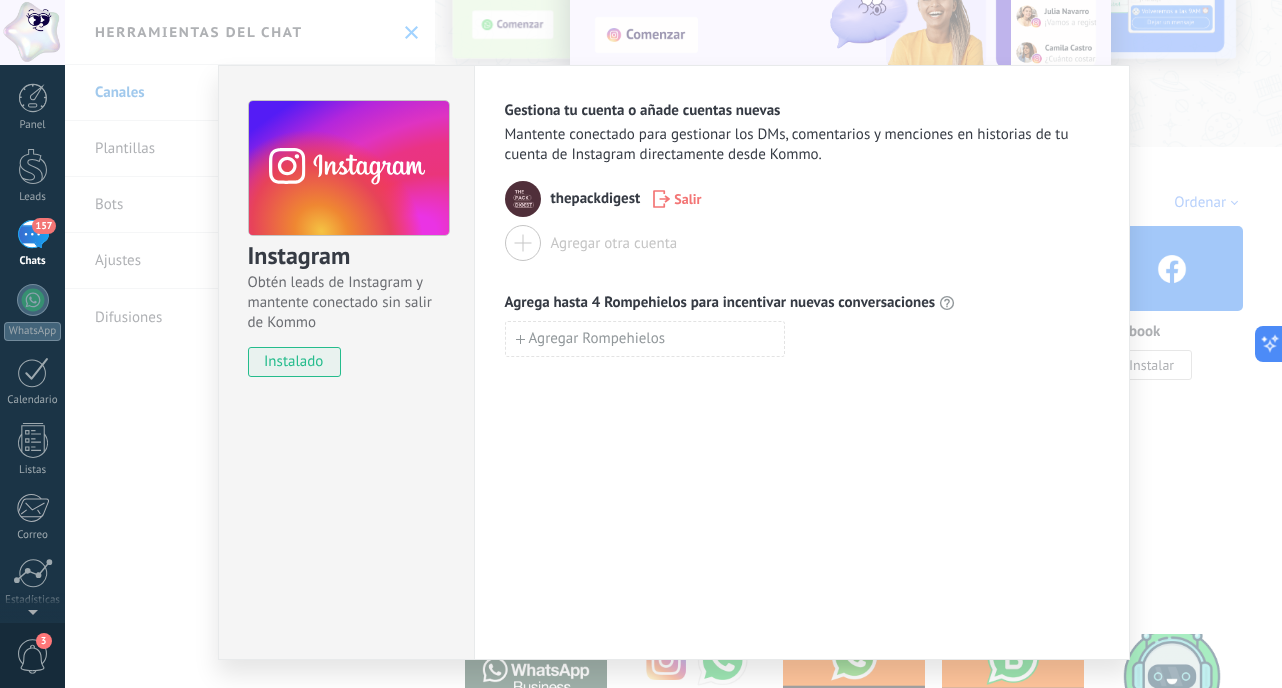 click at bounding box center [523, 243] 